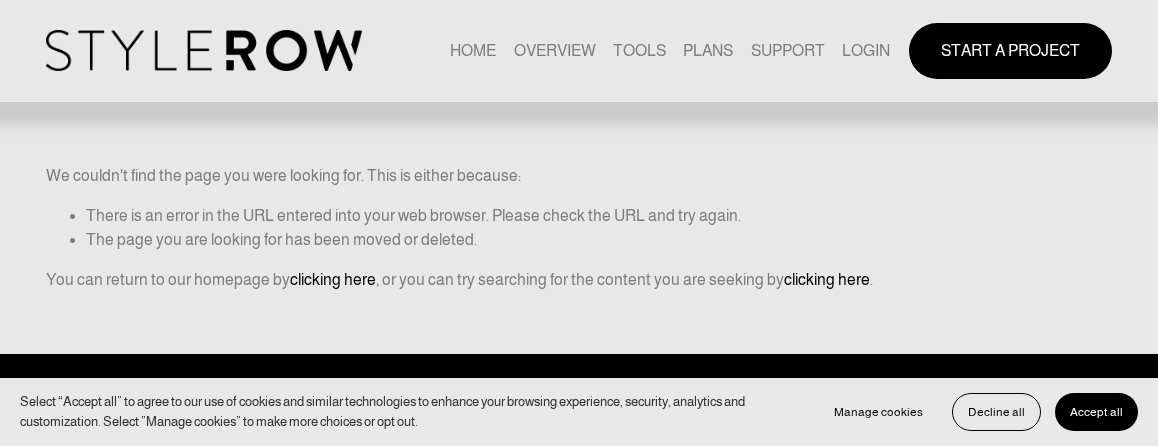 scroll, scrollTop: 0, scrollLeft: 0, axis: both 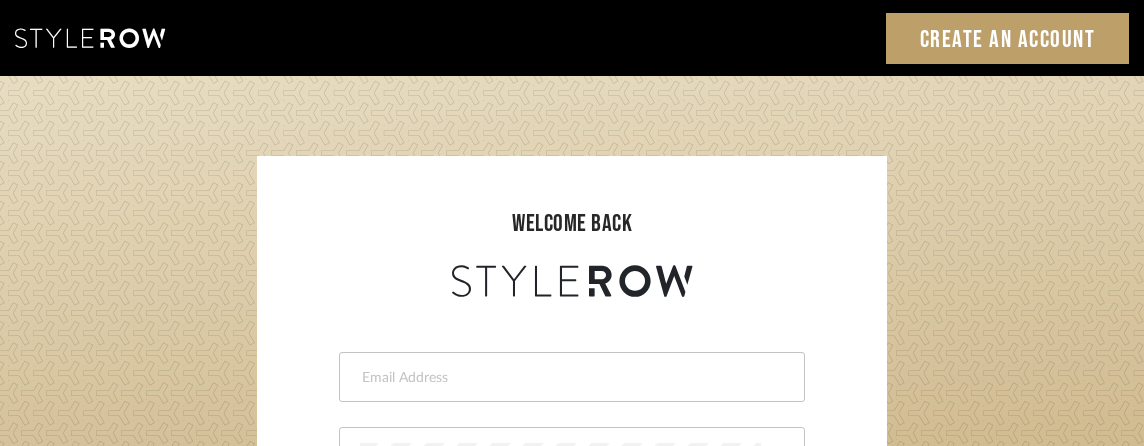 type on "[EMAIL]" 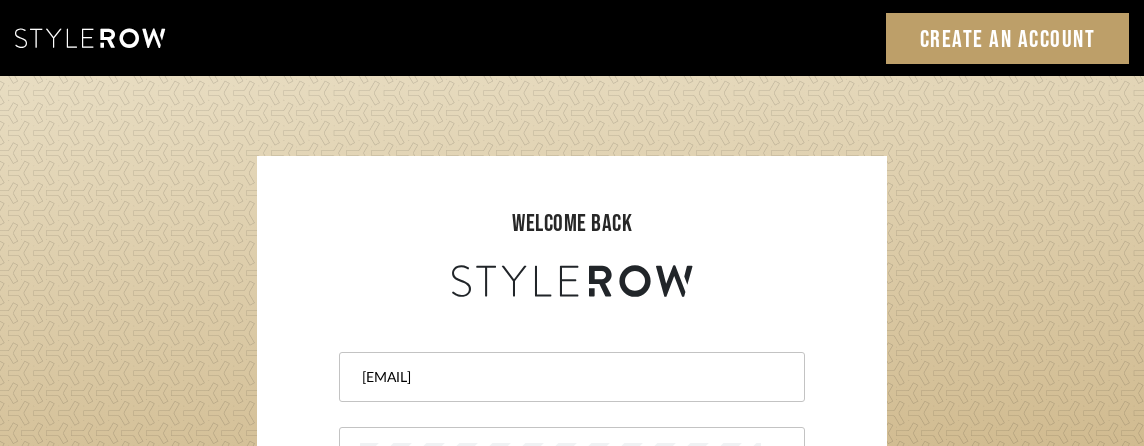 click on "Sign In Create an Account" at bounding box center (572, 38) 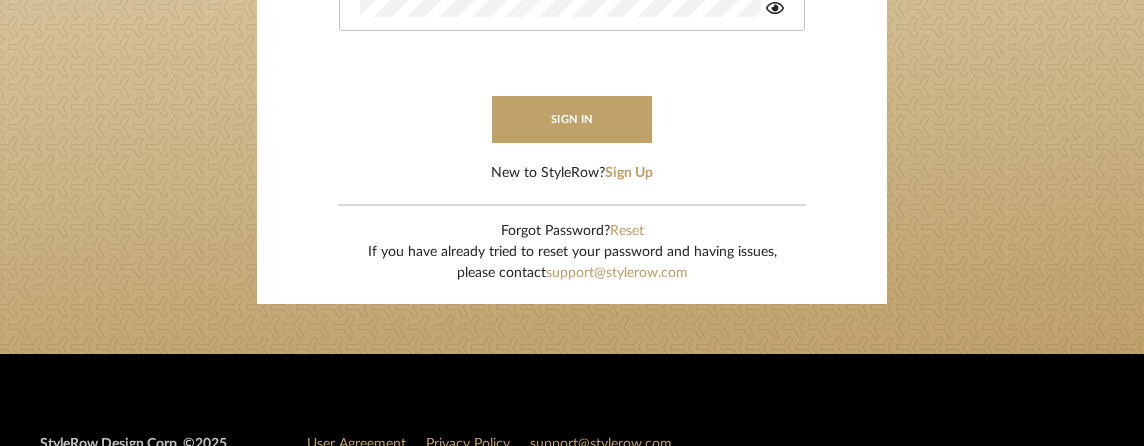 scroll, scrollTop: 543, scrollLeft: 0, axis: vertical 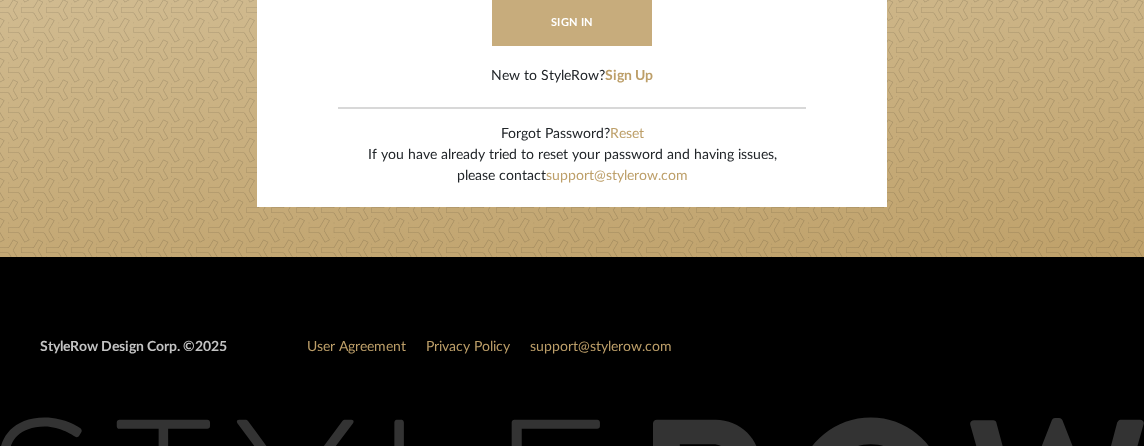 click on "sign in" at bounding box center (572, 22) 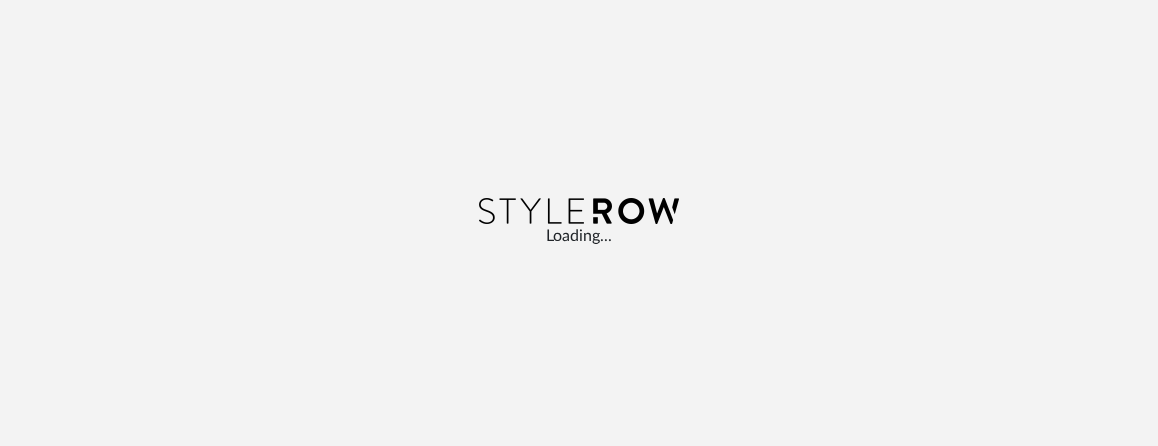 scroll, scrollTop: 0, scrollLeft: 0, axis: both 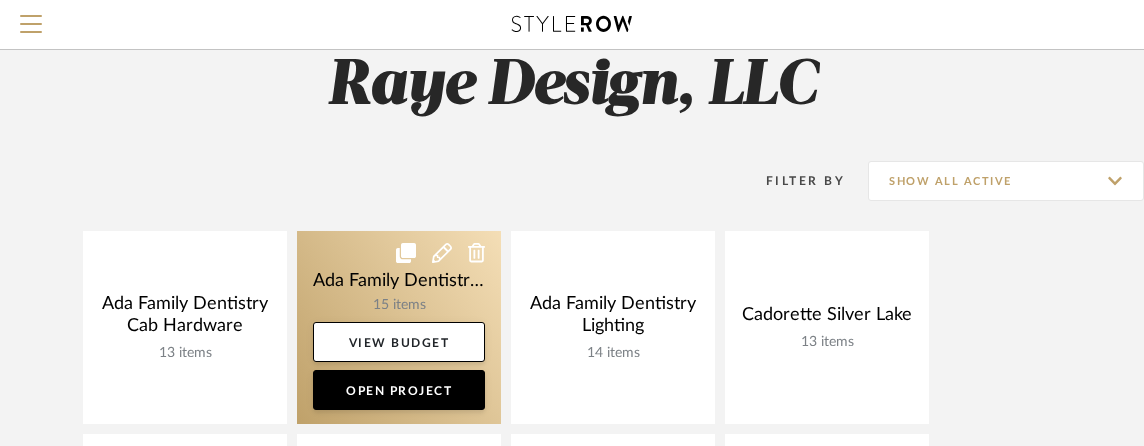 click 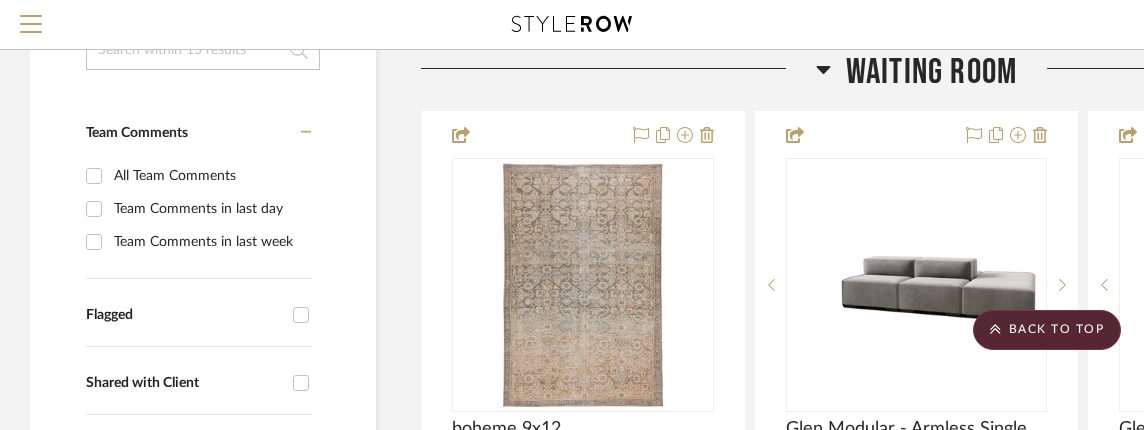 scroll, scrollTop: 463, scrollLeft: 0, axis: vertical 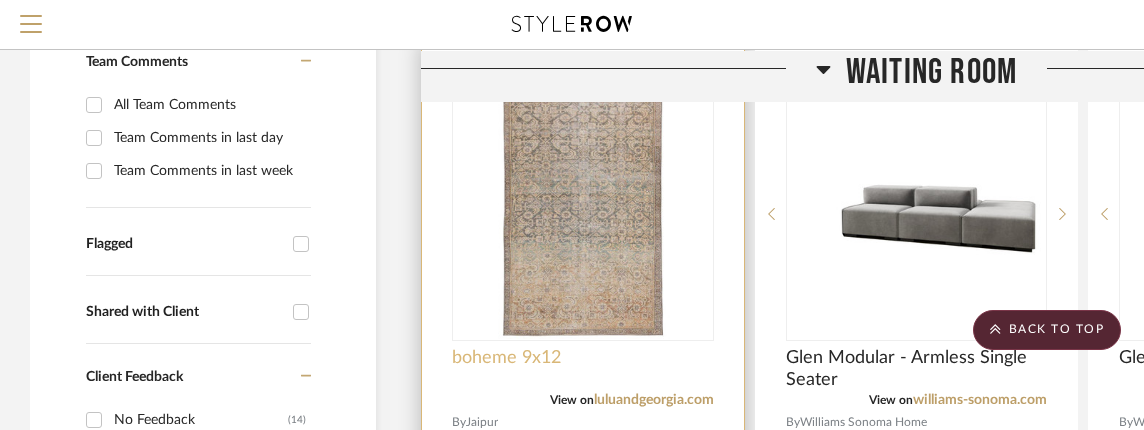 click on "boheme 9x12" at bounding box center (506, 358) 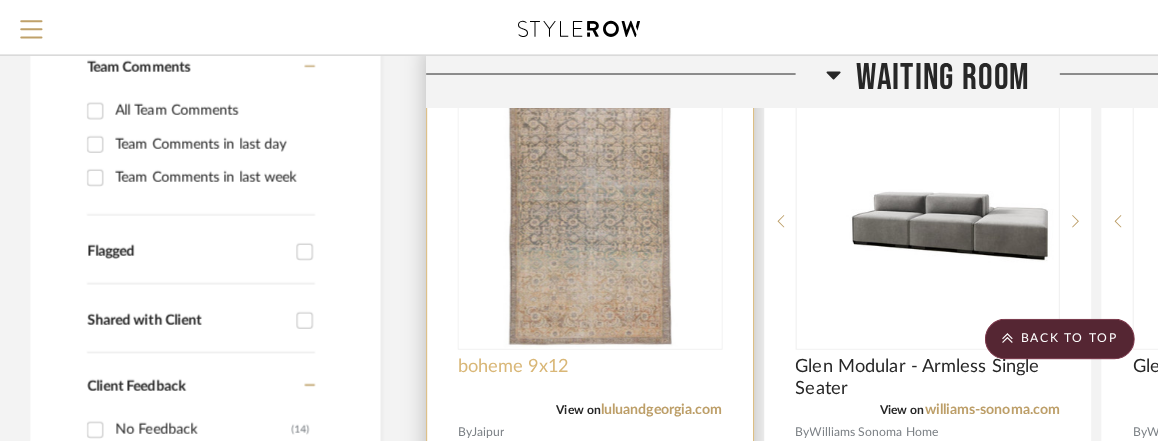 scroll, scrollTop: 0, scrollLeft: 0, axis: both 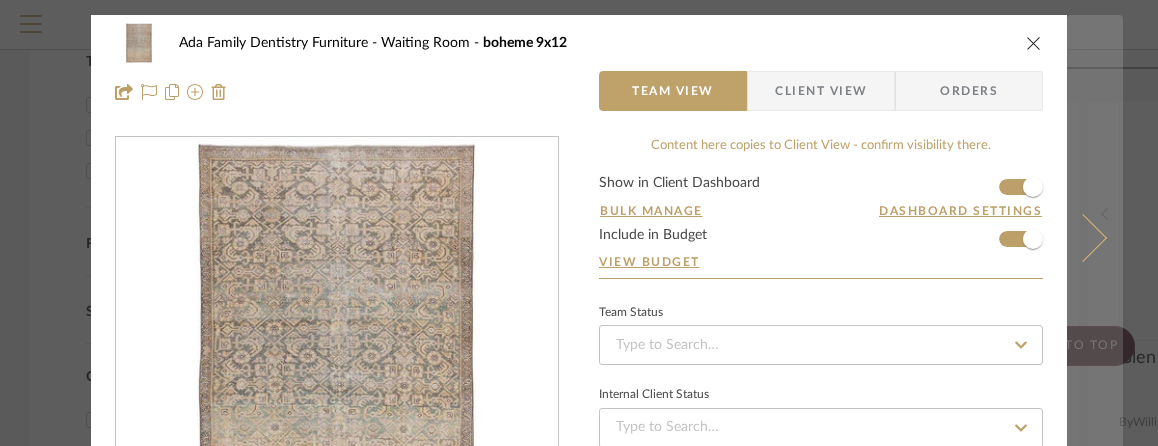 click at bounding box center (1083, 238) 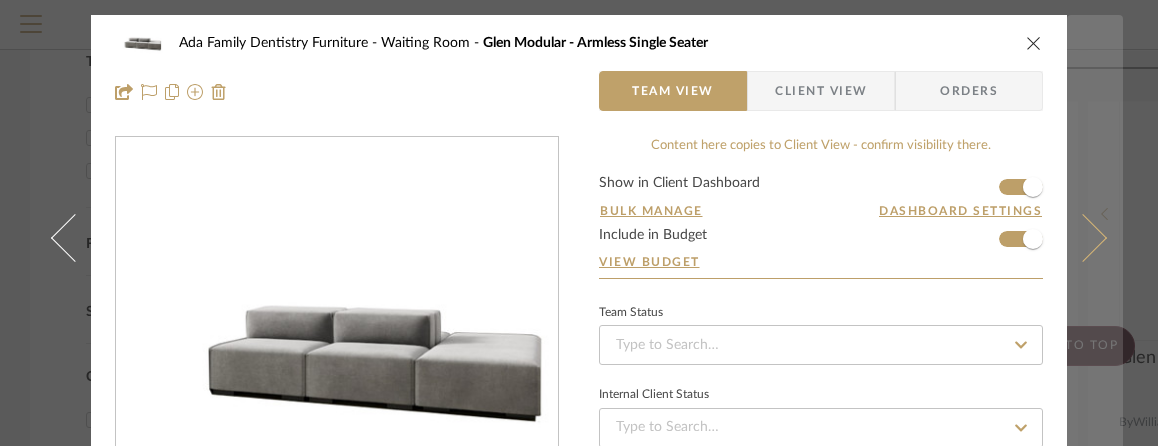 click at bounding box center (1083, 238) 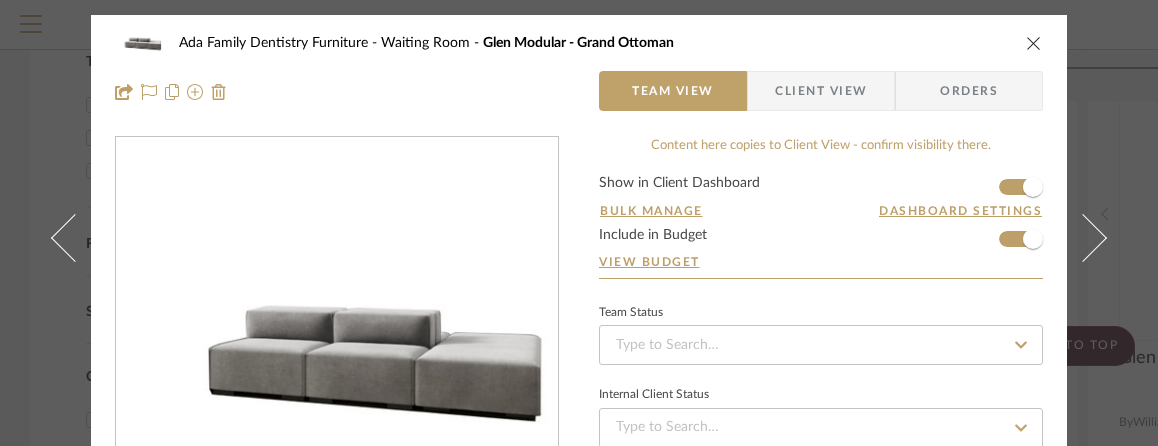 click at bounding box center (1083, 238) 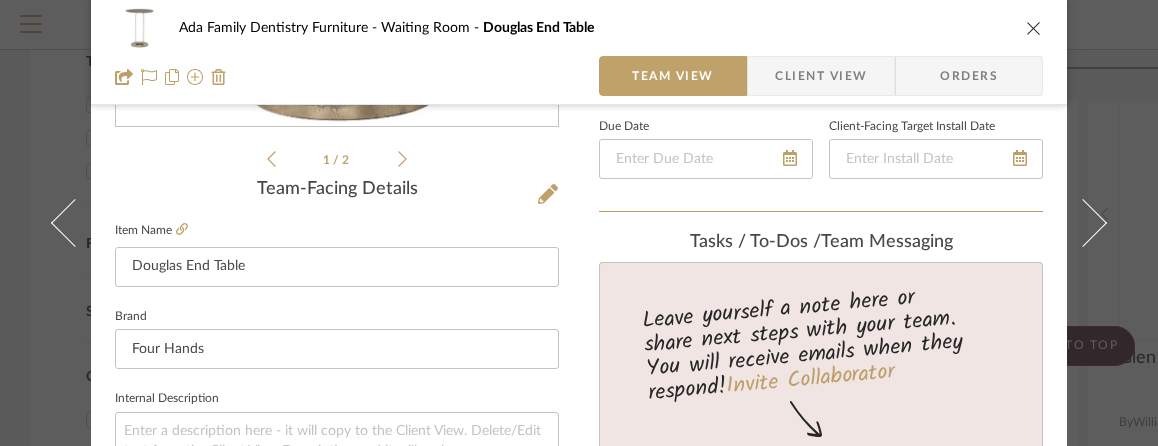 scroll, scrollTop: 452, scrollLeft: 0, axis: vertical 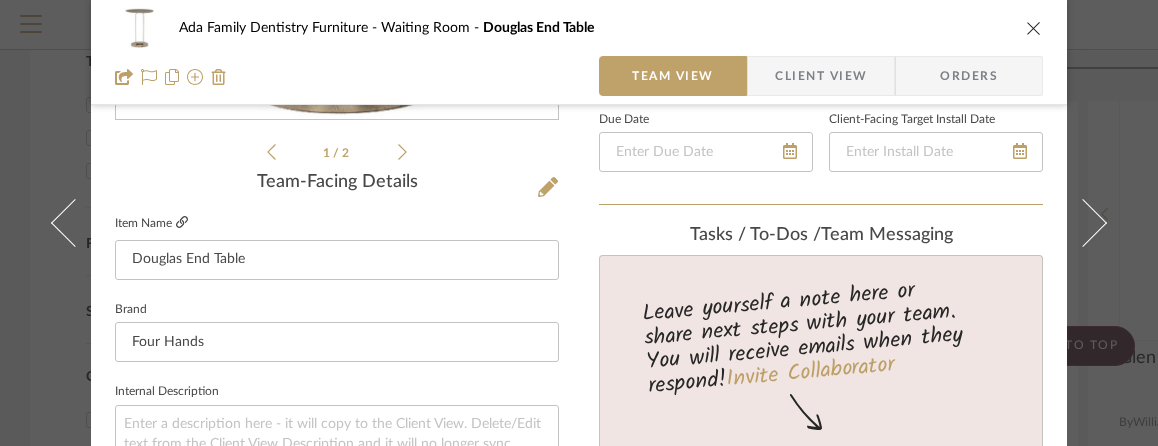 click 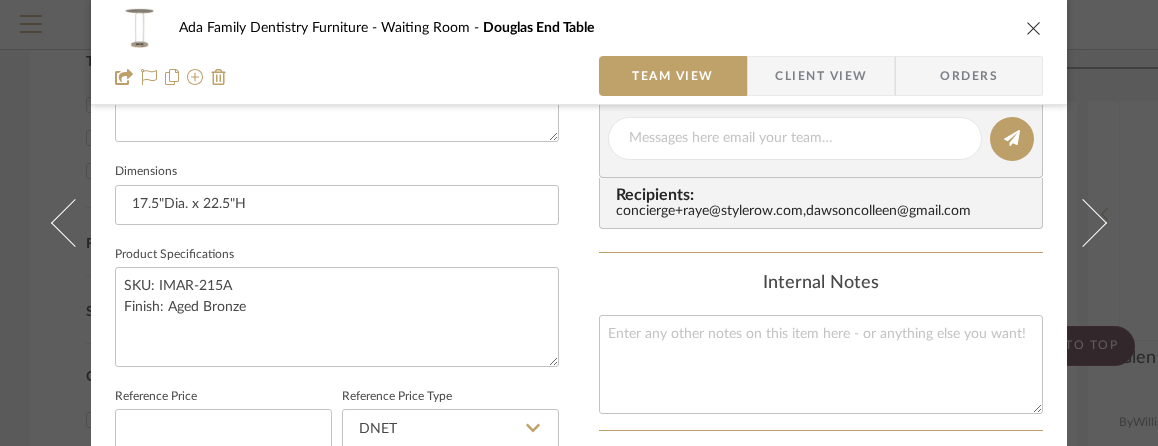scroll, scrollTop: 810, scrollLeft: 0, axis: vertical 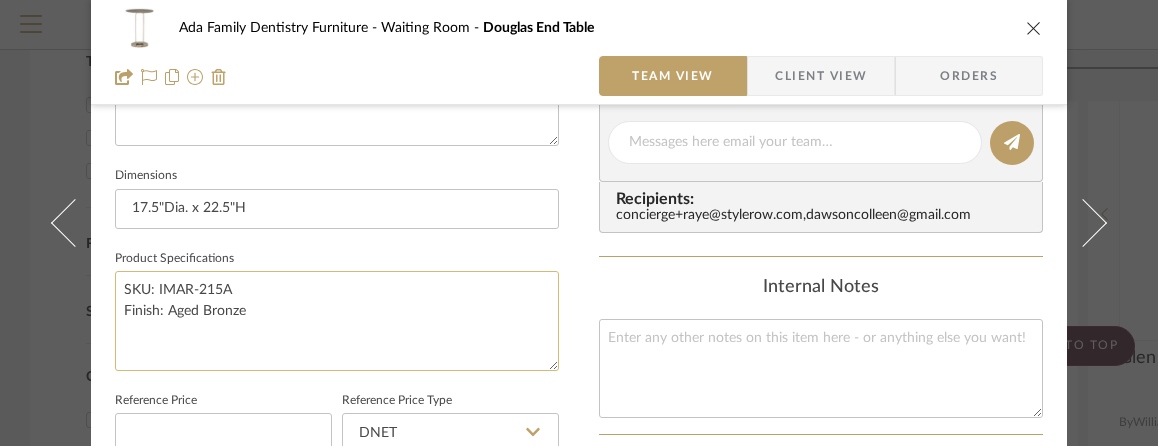 drag, startPoint x: 272, startPoint y: 309, endPoint x: 135, endPoint y: 296, distance: 137.6154 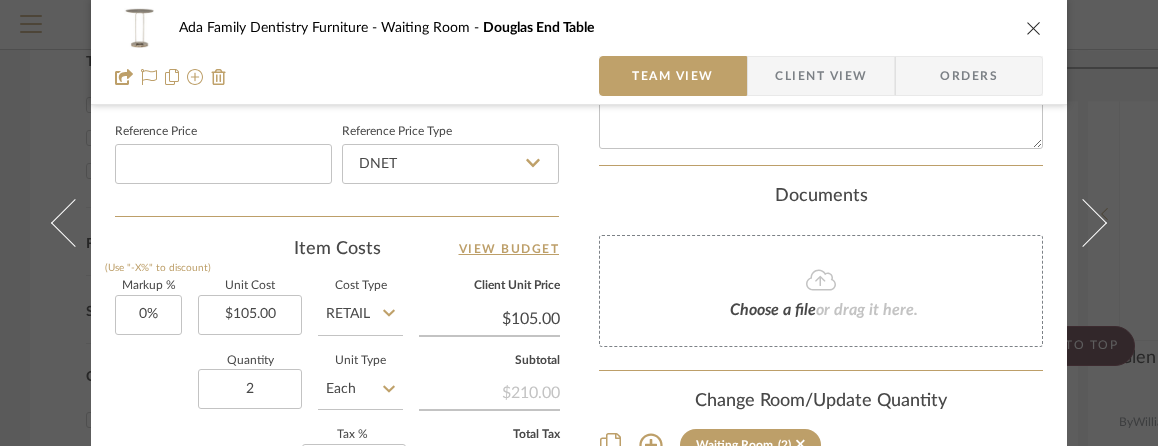scroll, scrollTop: 1148, scrollLeft: 0, axis: vertical 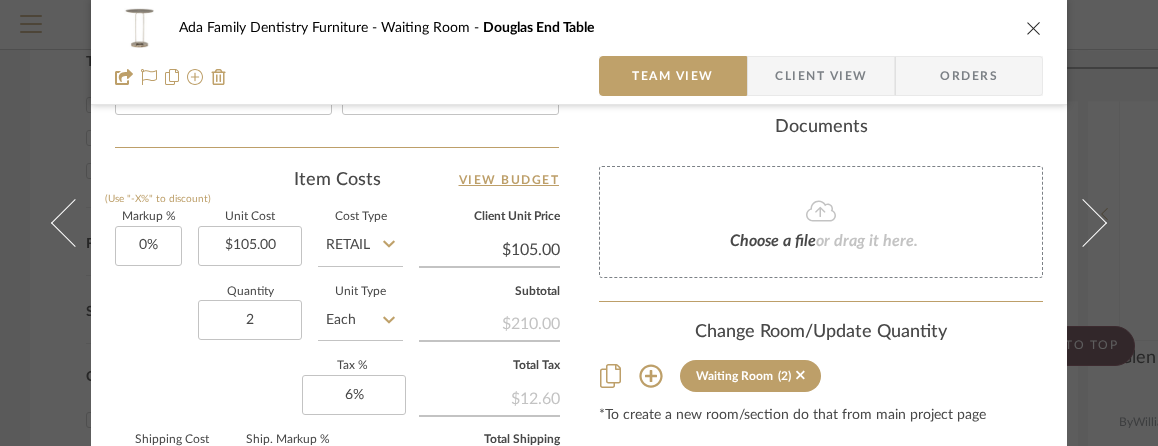 drag, startPoint x: 156, startPoint y: 291, endPoint x: 0, endPoint y: 64, distance: 275.436 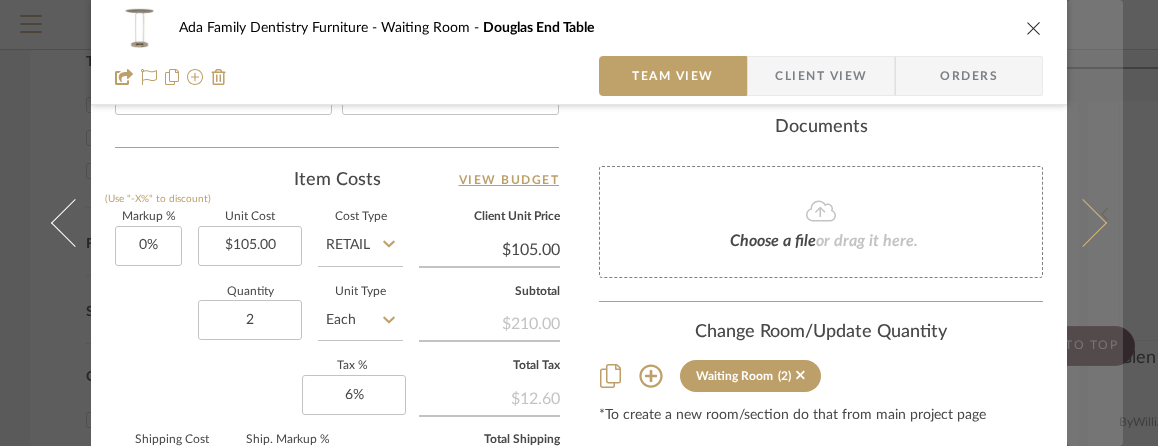 click at bounding box center (1083, 223) 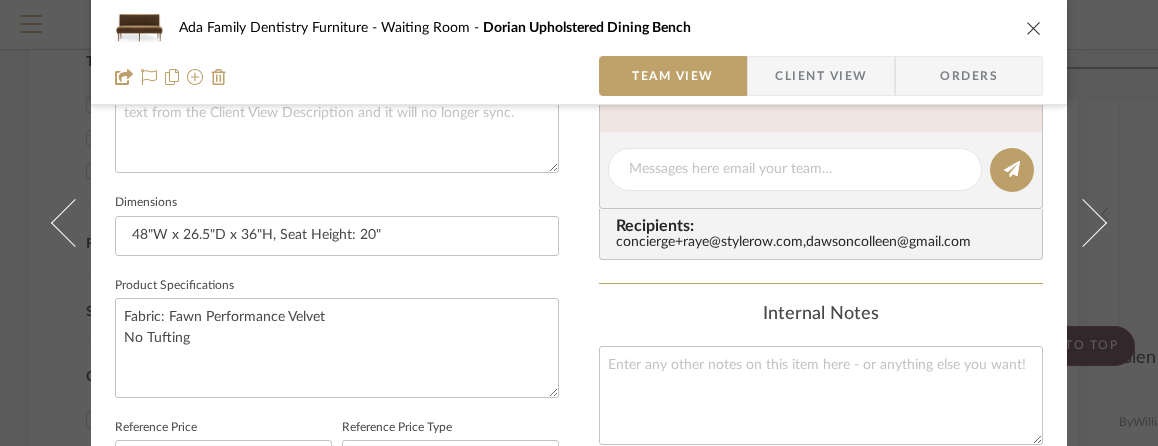 scroll, scrollTop: 787, scrollLeft: 0, axis: vertical 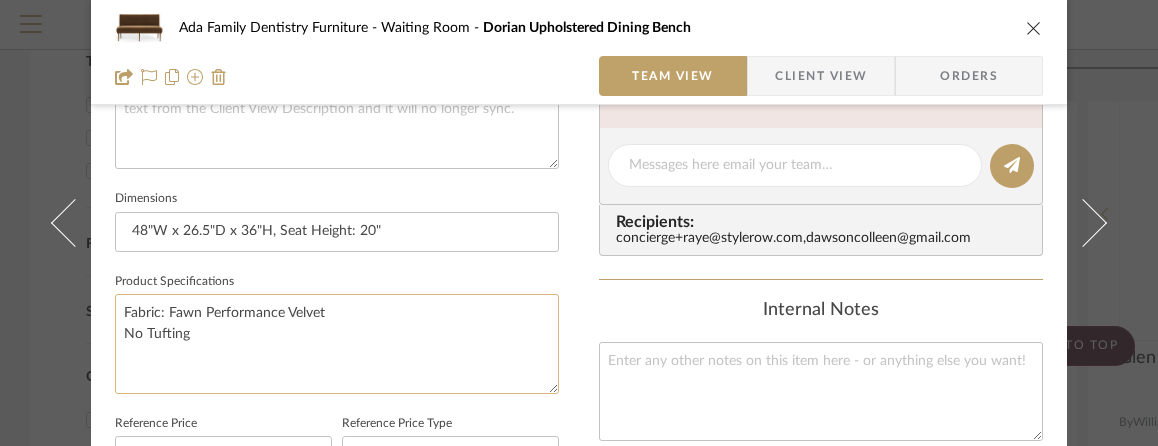 drag, startPoint x: 264, startPoint y: 348, endPoint x: 108, endPoint y: 315, distance: 159.4522 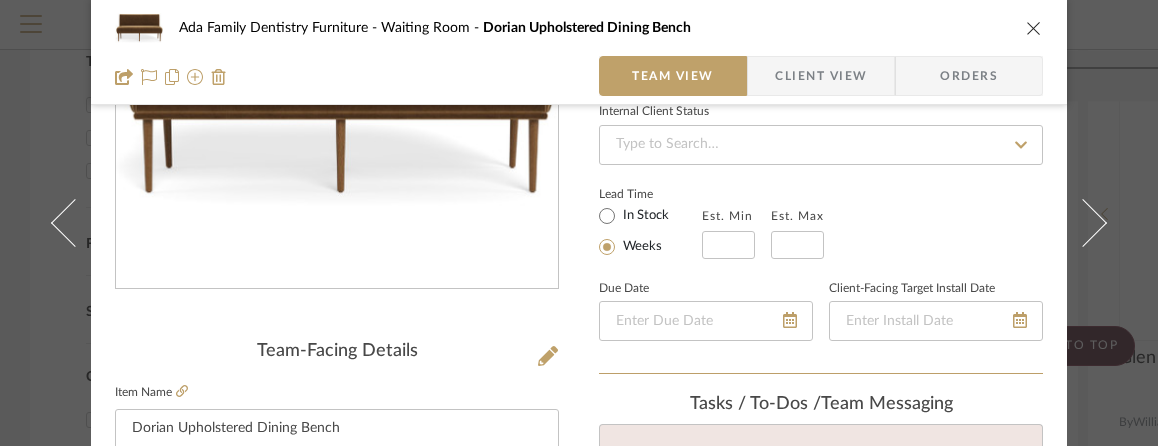 scroll, scrollTop: 251, scrollLeft: 0, axis: vertical 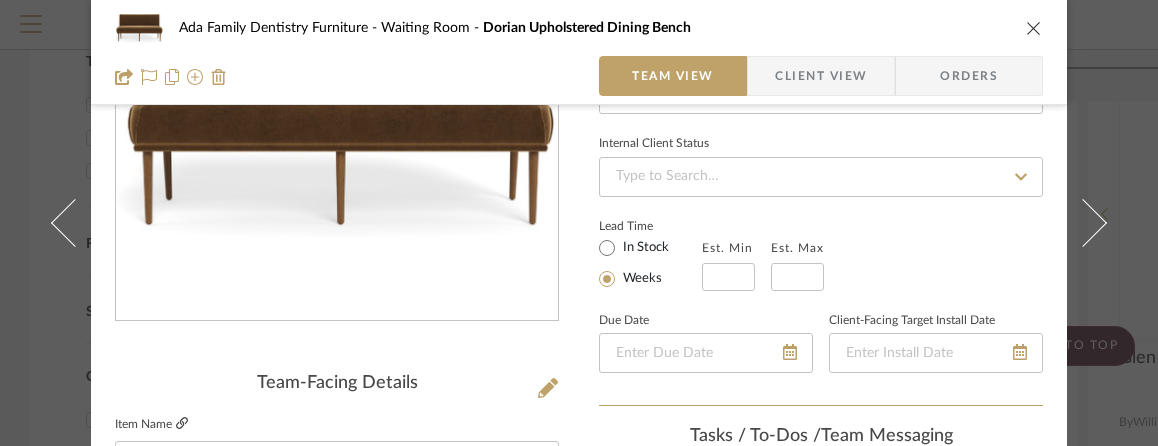 click 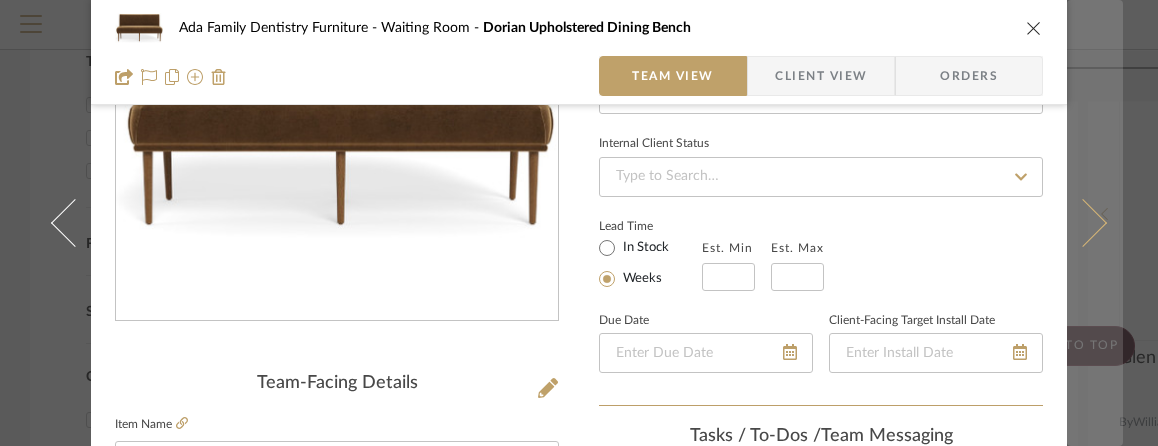 click at bounding box center (1083, 223) 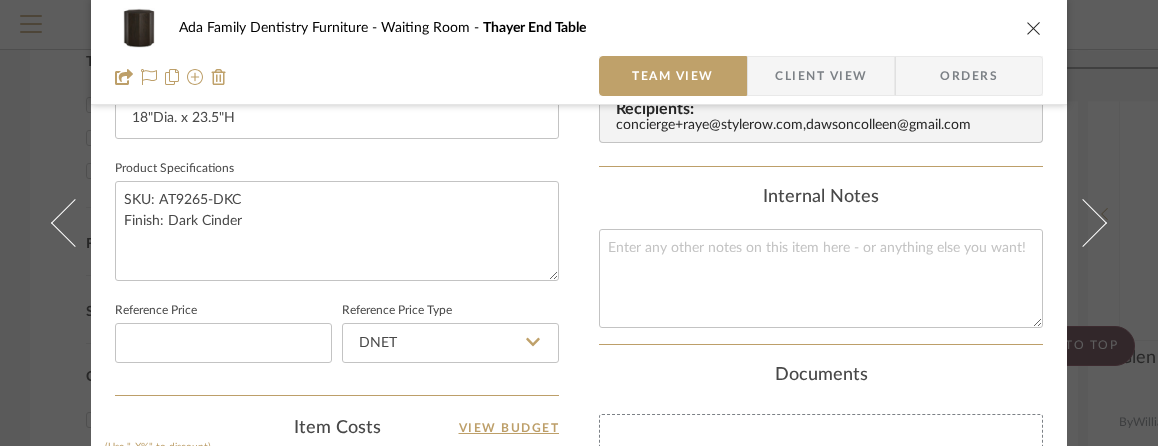 scroll, scrollTop: 880, scrollLeft: 0, axis: vertical 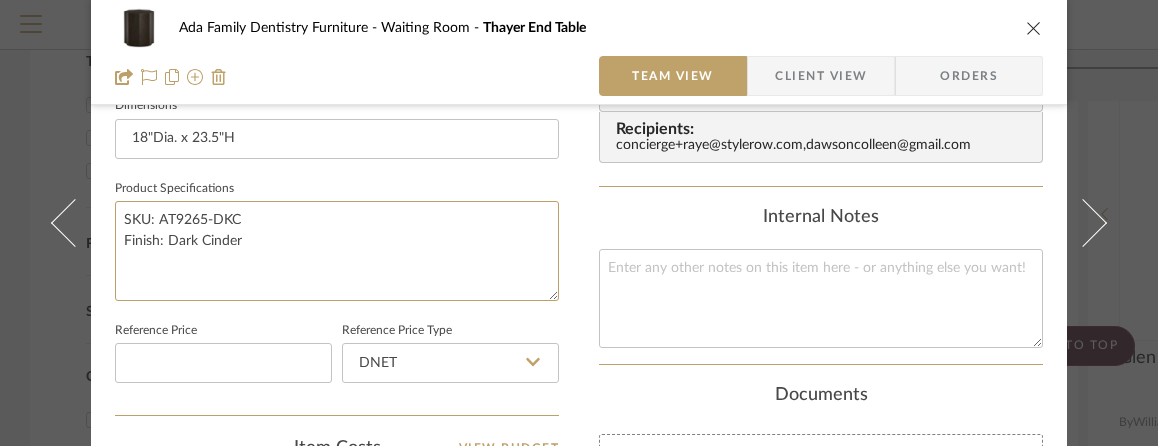drag, startPoint x: 255, startPoint y: 239, endPoint x: 99, endPoint y: 215, distance: 157.83536 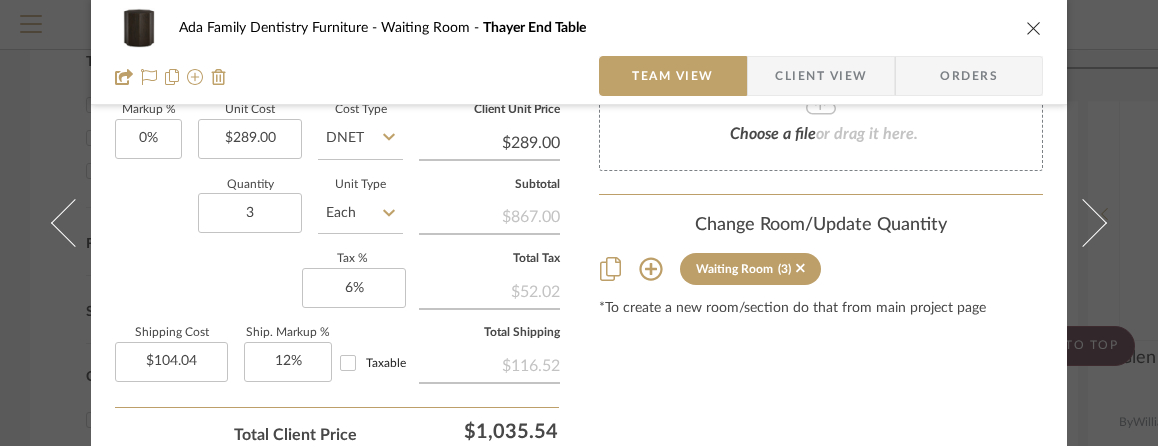 scroll, scrollTop: 1260, scrollLeft: 0, axis: vertical 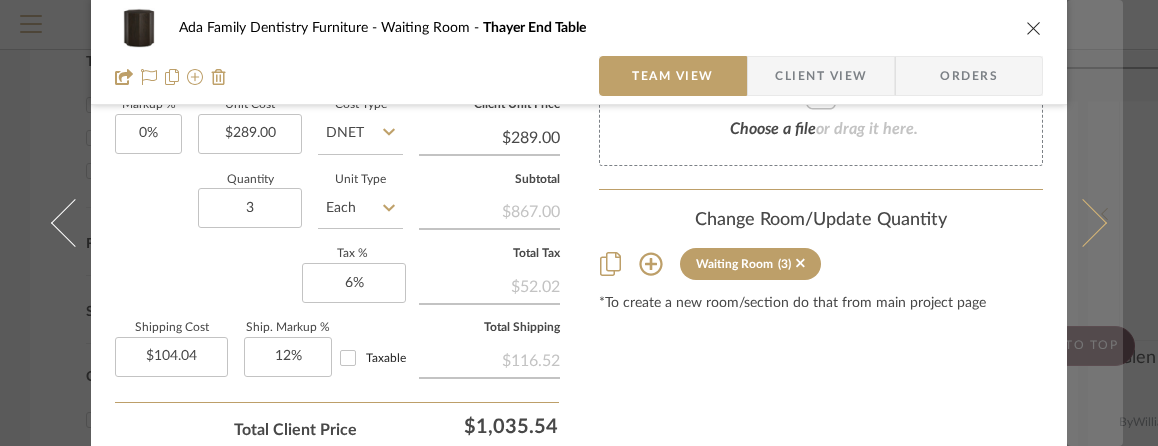 click at bounding box center [1083, 223] 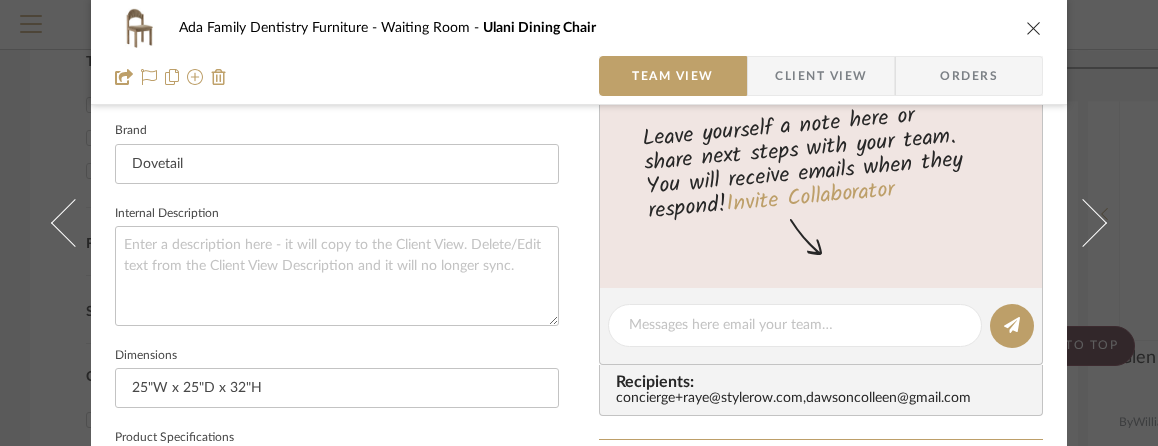 scroll, scrollTop: 656, scrollLeft: 0, axis: vertical 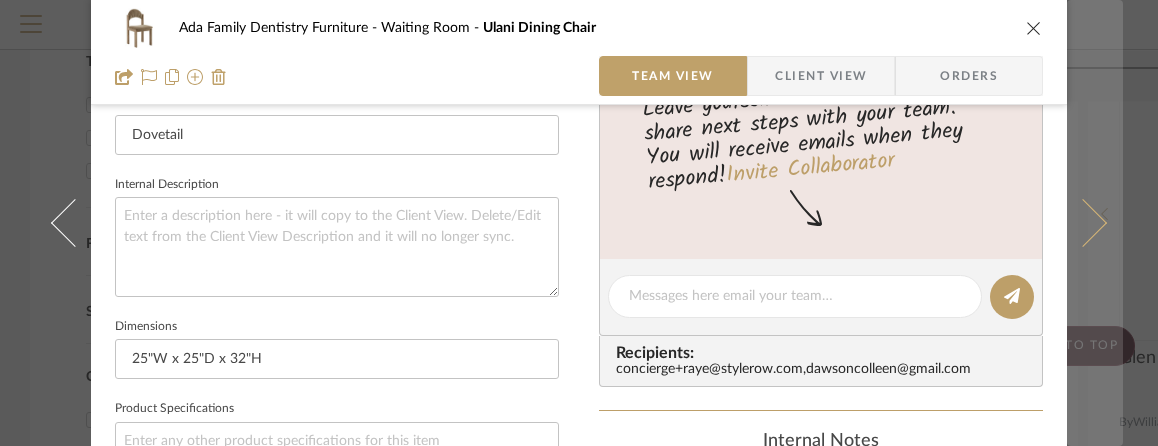 click at bounding box center (1083, 223) 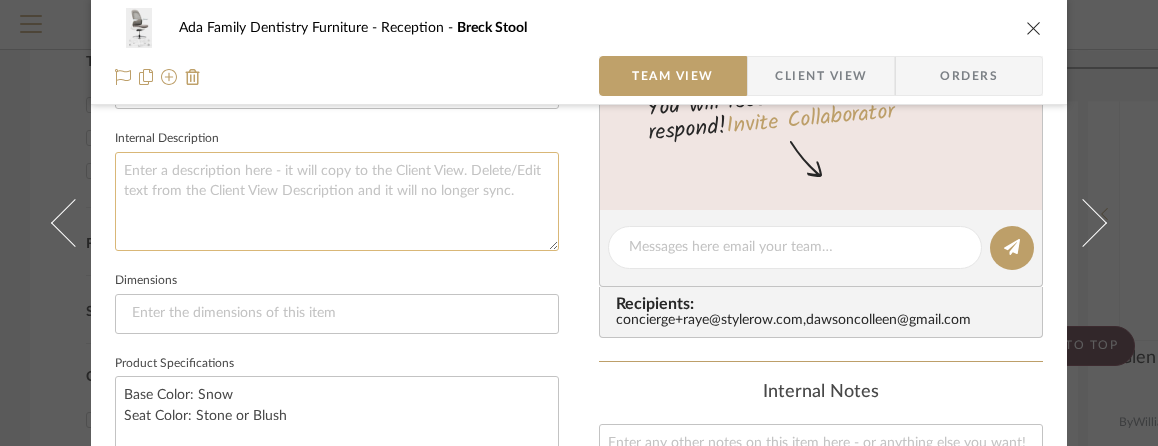 scroll, scrollTop: 706, scrollLeft: 0, axis: vertical 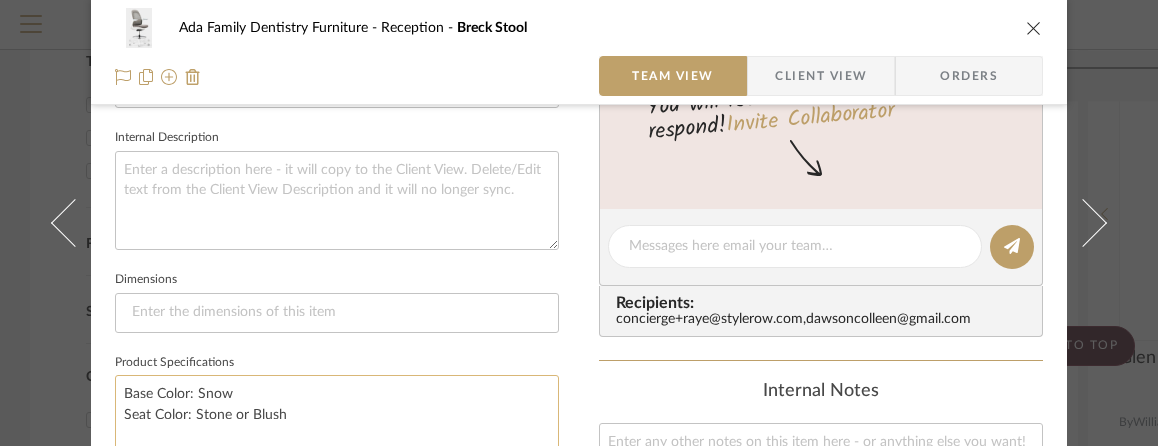 drag, startPoint x: 303, startPoint y: 417, endPoint x: 124, endPoint y: 398, distance: 180.00555 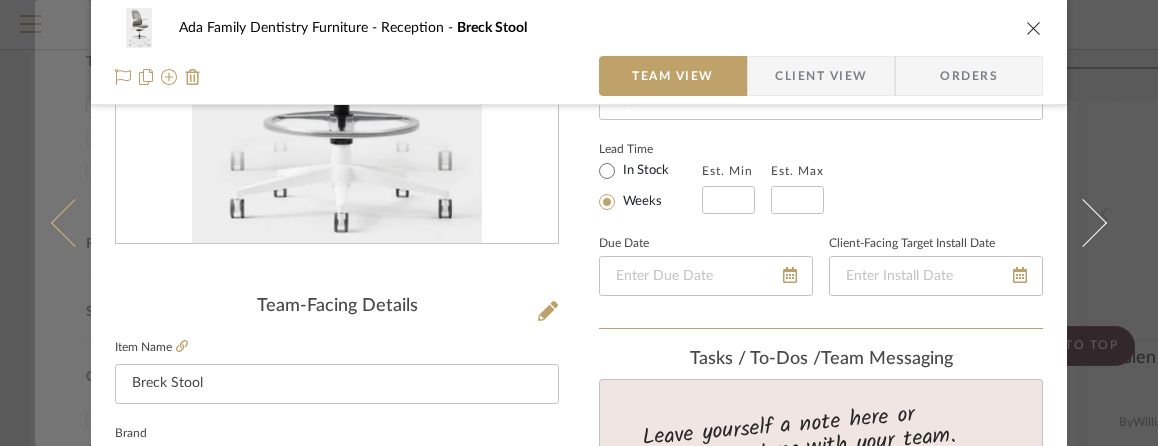 scroll, scrollTop: 300, scrollLeft: 0, axis: vertical 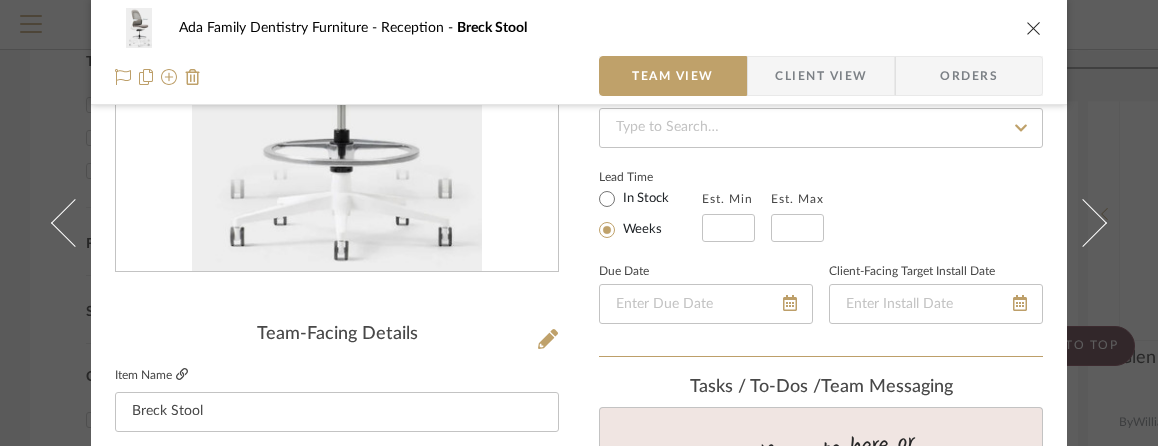 click 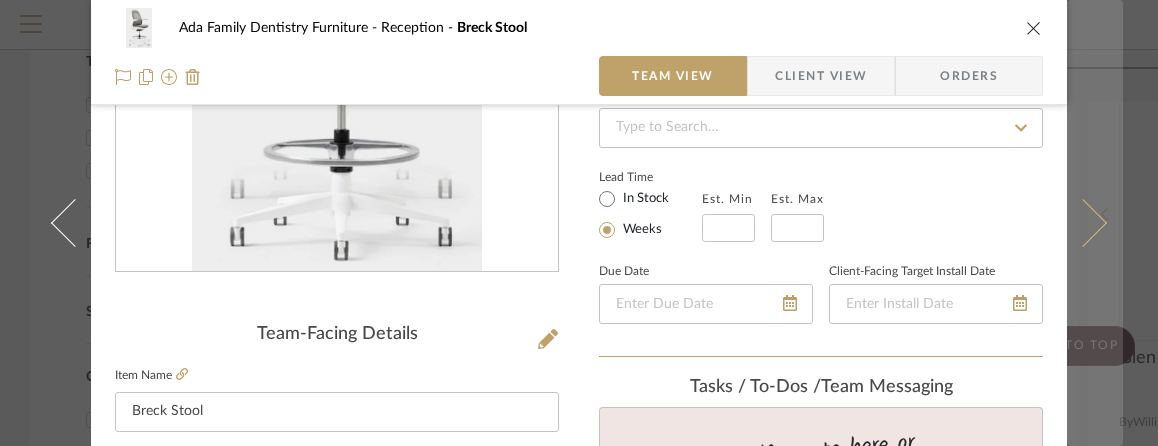 click at bounding box center [1083, 223] 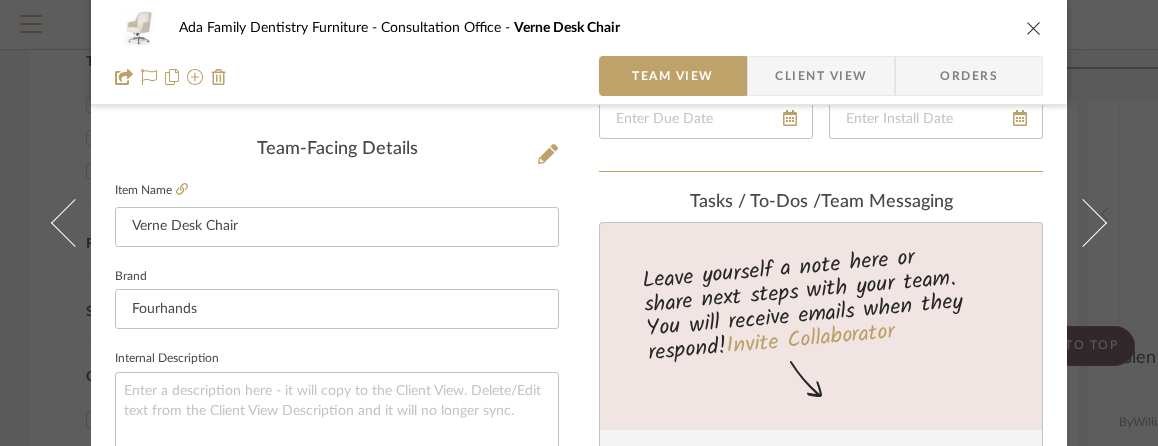 scroll, scrollTop: 526, scrollLeft: 0, axis: vertical 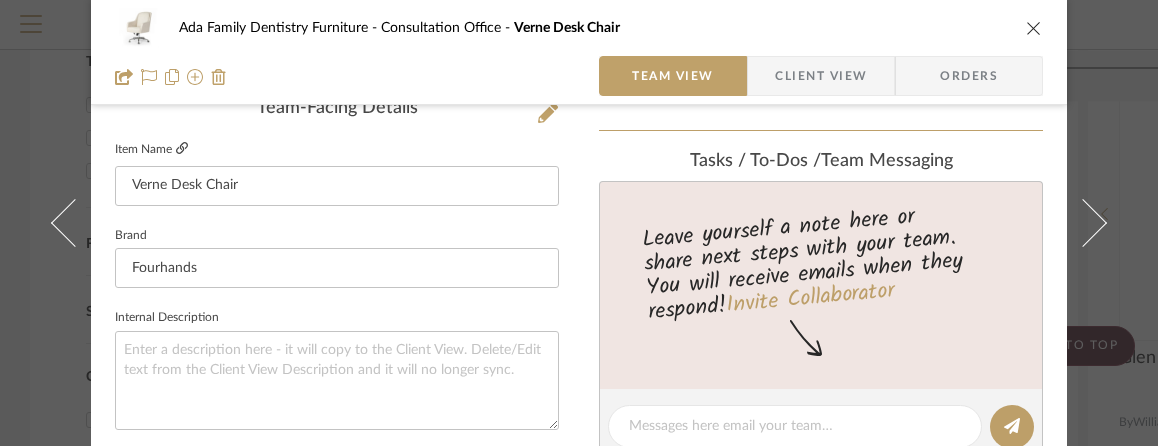 click 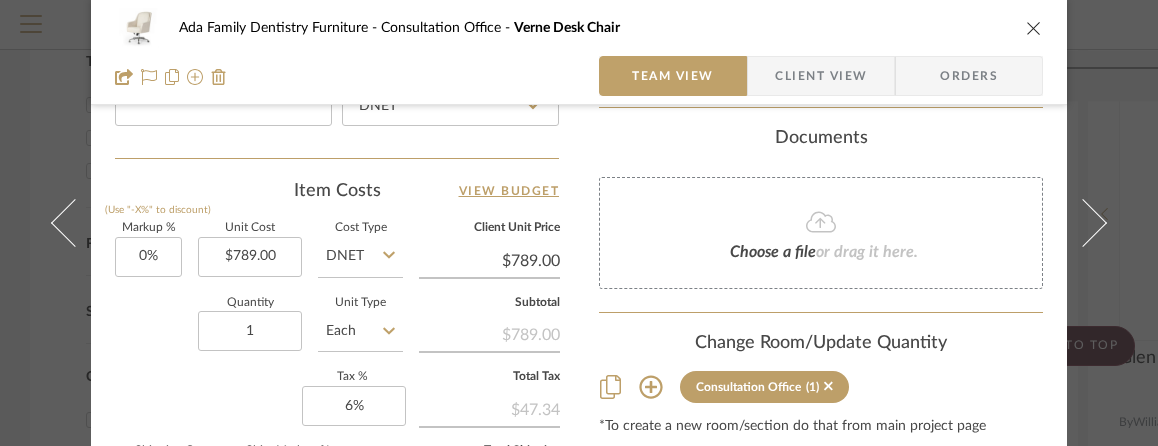 scroll, scrollTop: 1139, scrollLeft: 0, axis: vertical 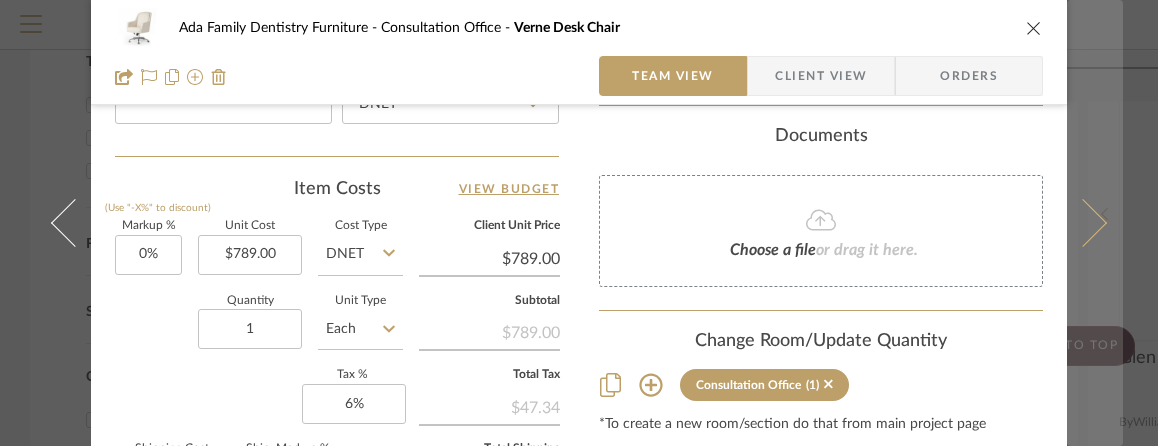 click at bounding box center [1083, 223] 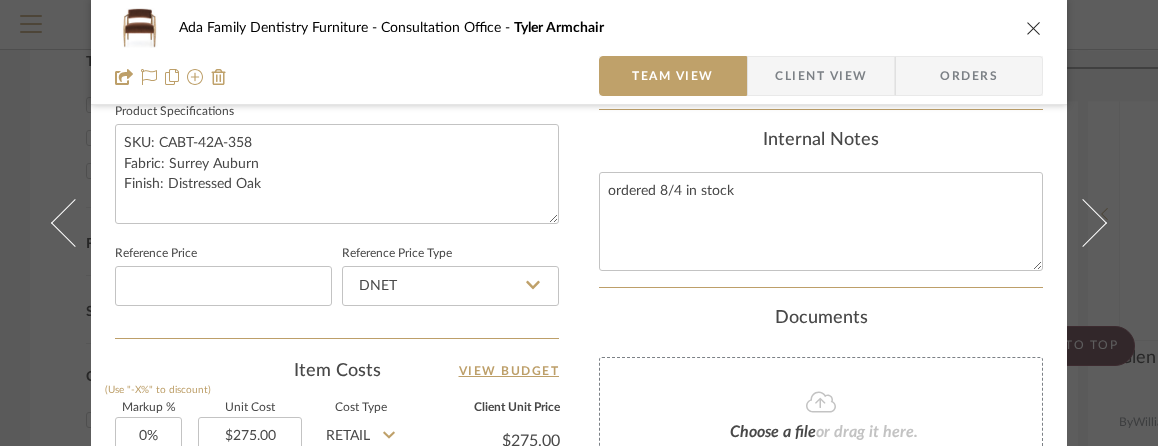 scroll, scrollTop: 963, scrollLeft: 0, axis: vertical 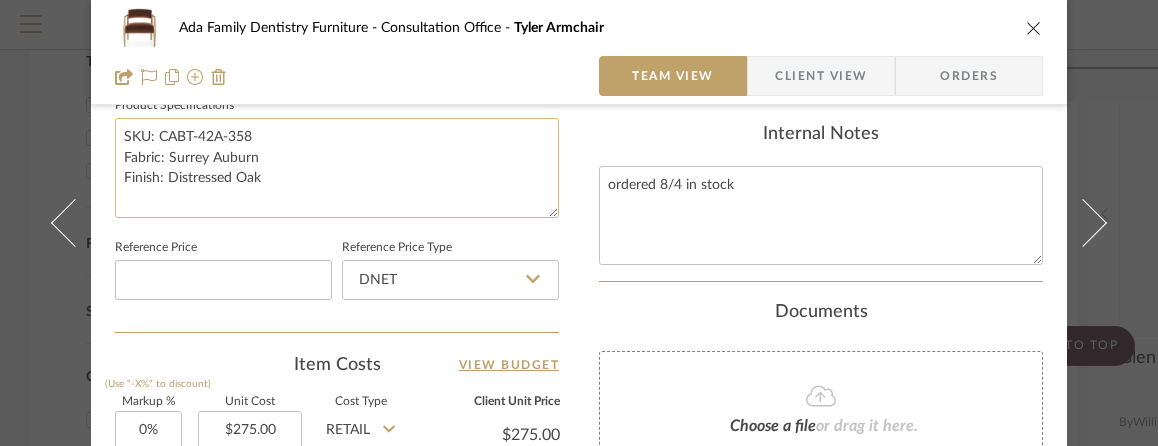 drag, startPoint x: 288, startPoint y: 181, endPoint x: 123, endPoint y: 144, distance: 169.09761 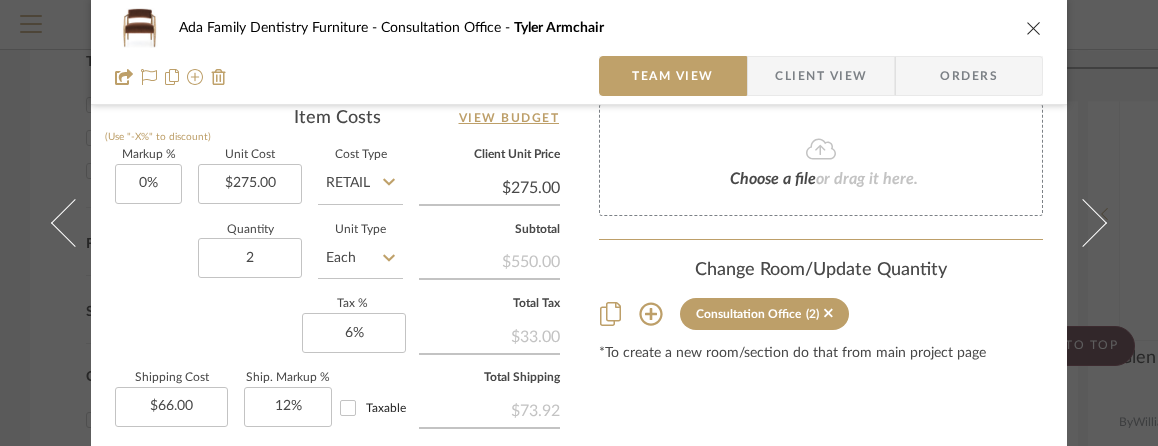 scroll, scrollTop: 1228, scrollLeft: 0, axis: vertical 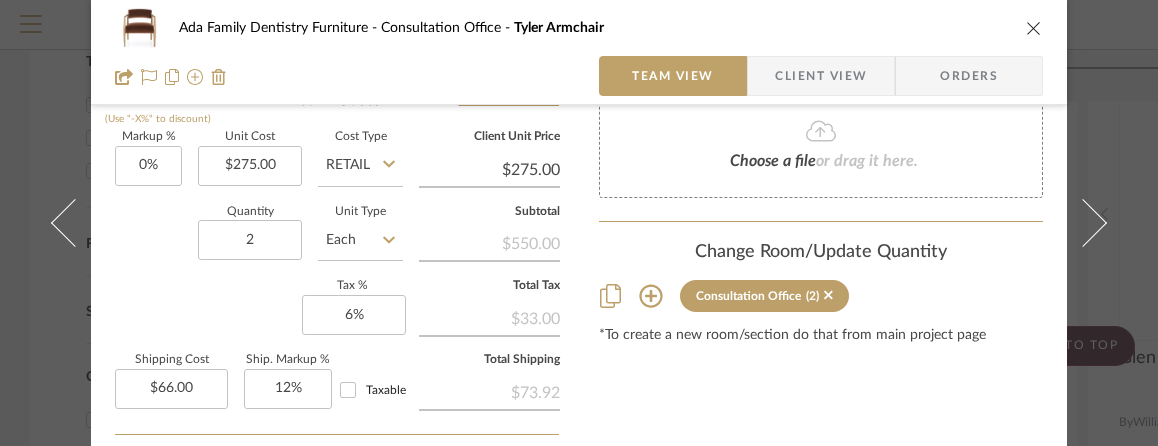 click at bounding box center [1083, 223] 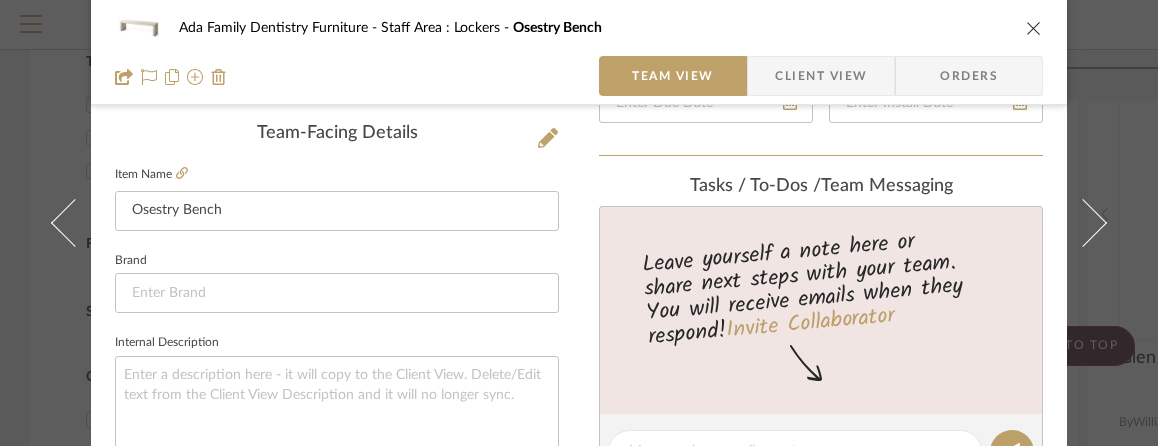 scroll, scrollTop: 480, scrollLeft: 0, axis: vertical 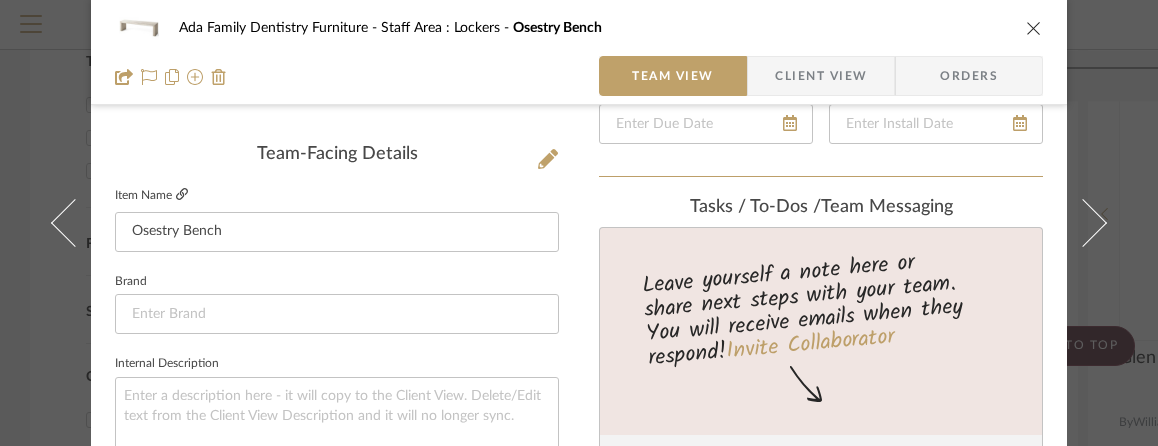 click 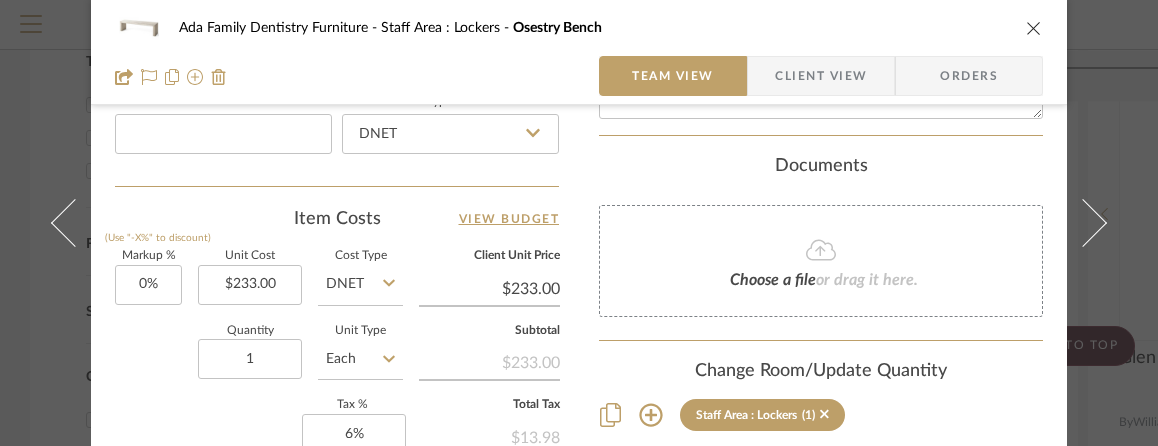 scroll, scrollTop: 1201, scrollLeft: 0, axis: vertical 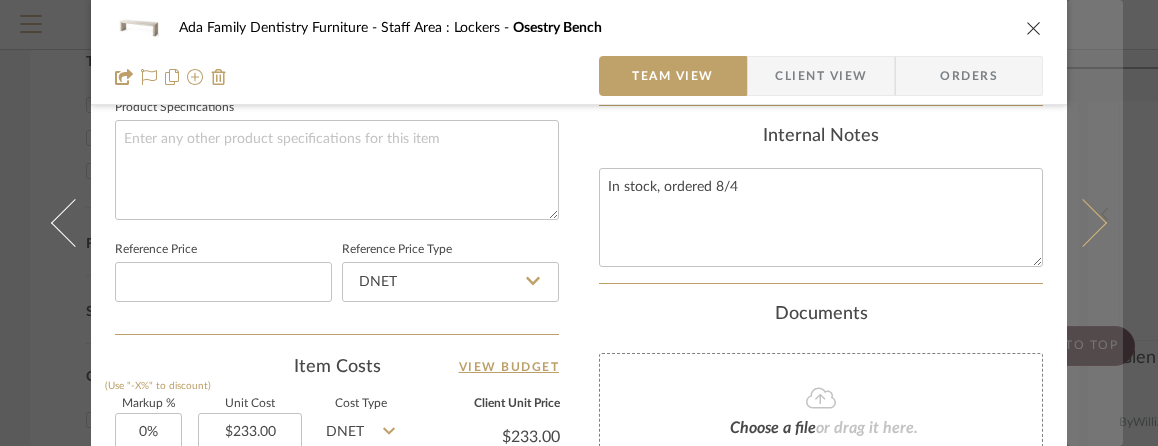 click at bounding box center (1083, 223) 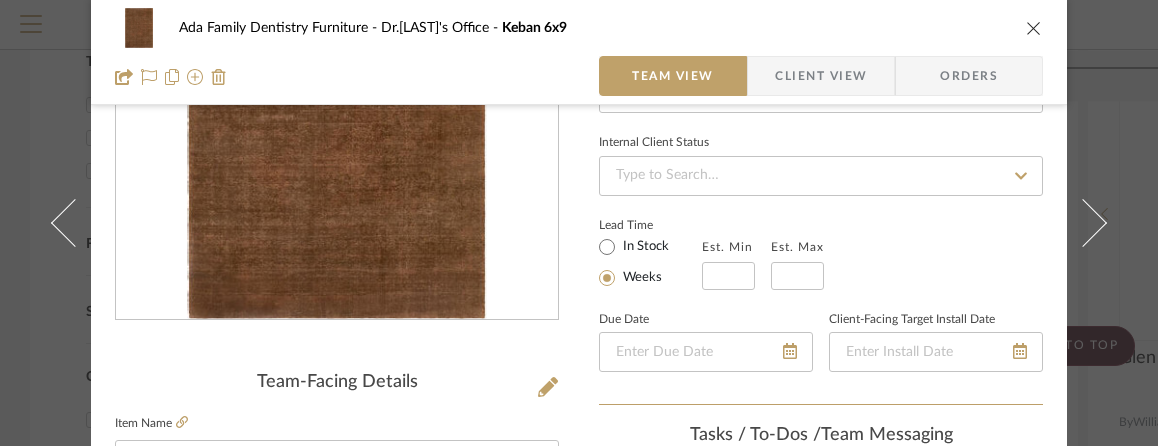 scroll, scrollTop: 253, scrollLeft: 0, axis: vertical 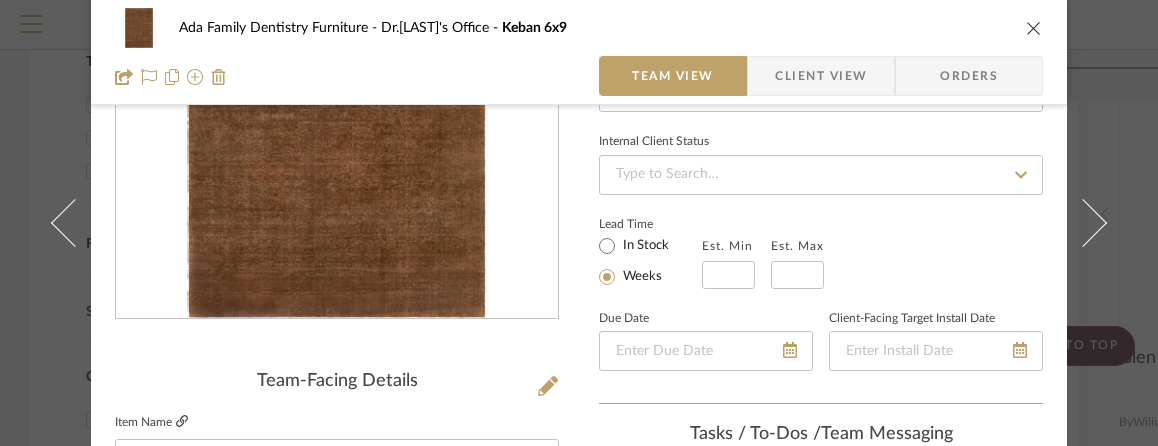 click 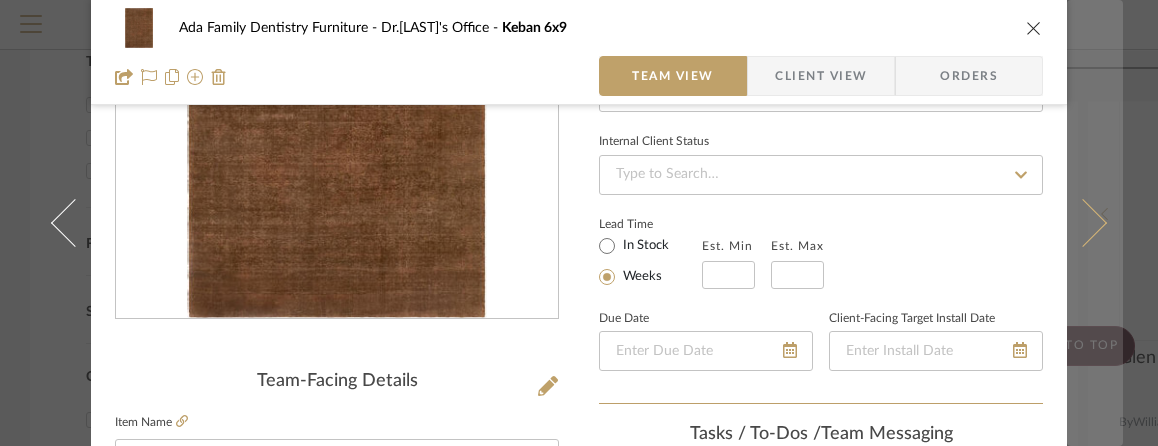 click at bounding box center [1083, 223] 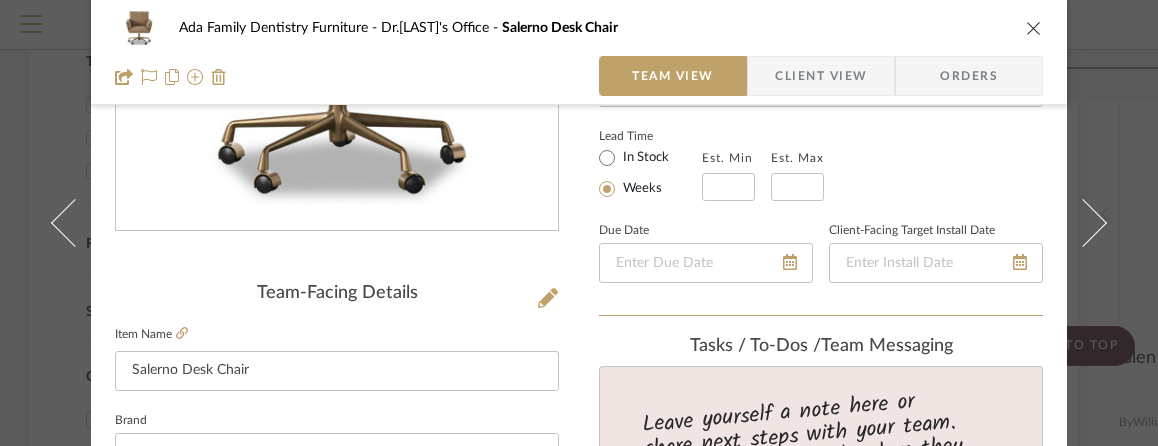 scroll, scrollTop: 347, scrollLeft: 0, axis: vertical 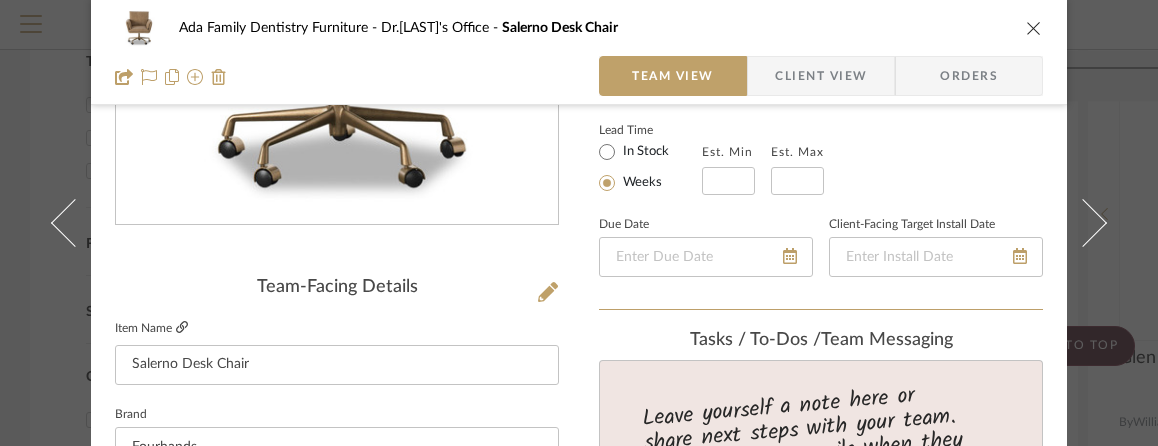 click 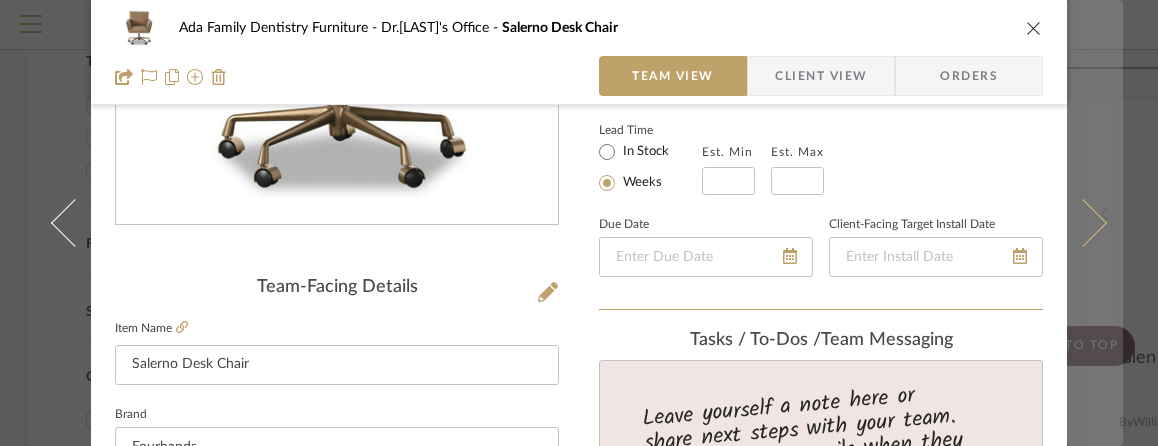 click at bounding box center (1095, 223) 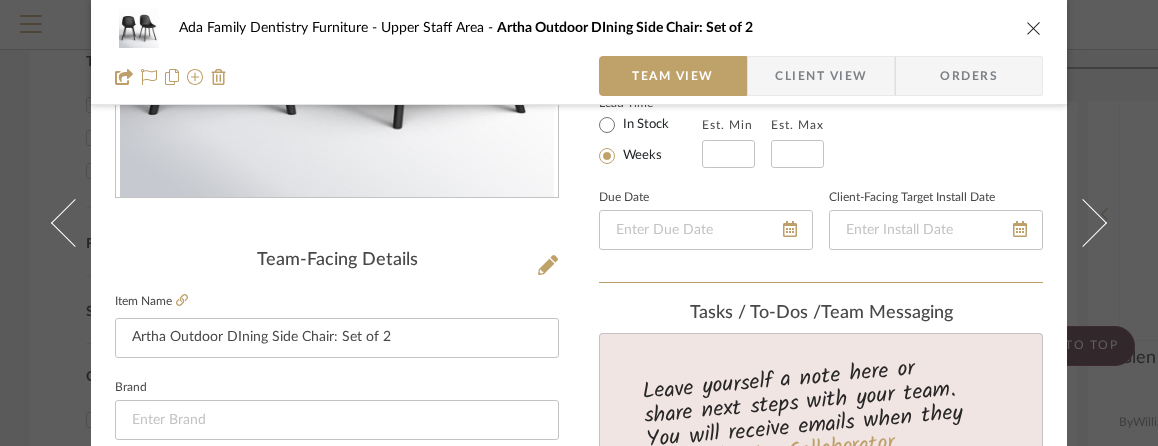 scroll, scrollTop: 343, scrollLeft: 0, axis: vertical 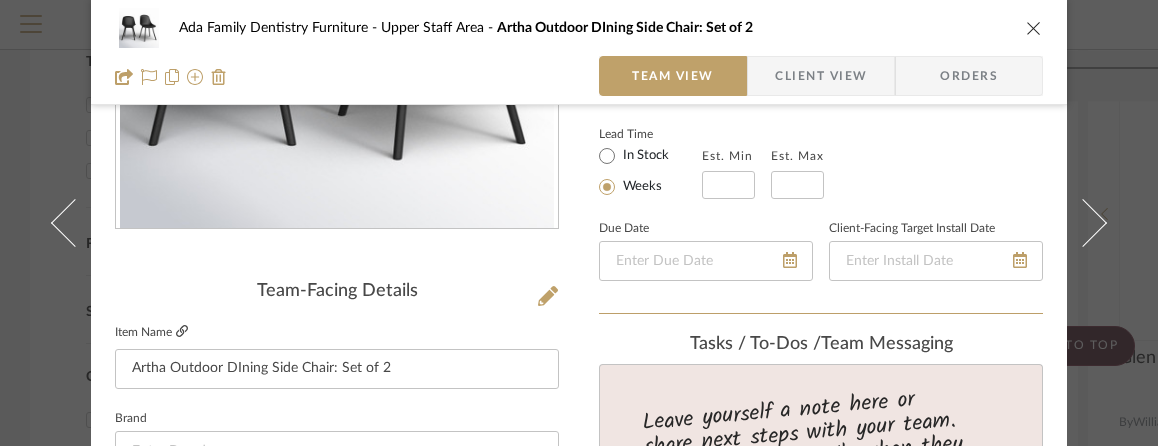 click 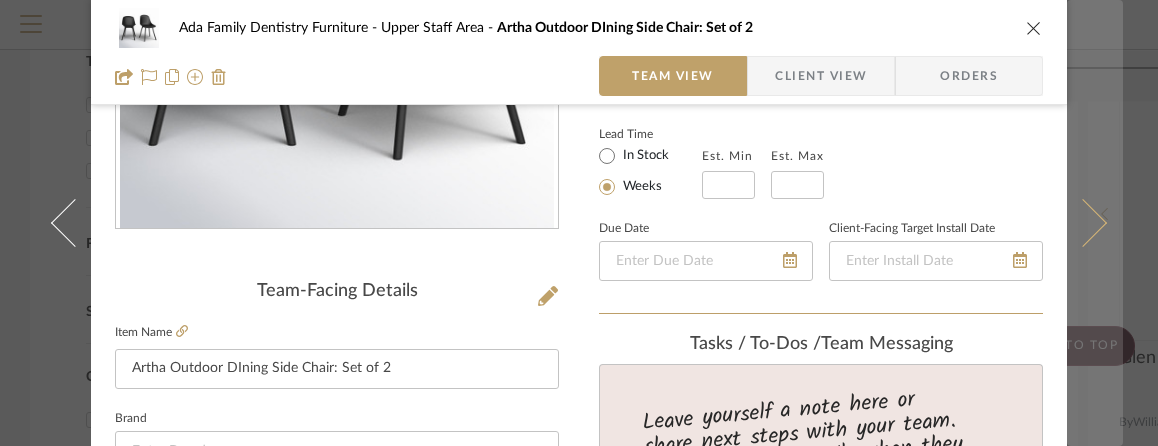 click at bounding box center (1095, 223) 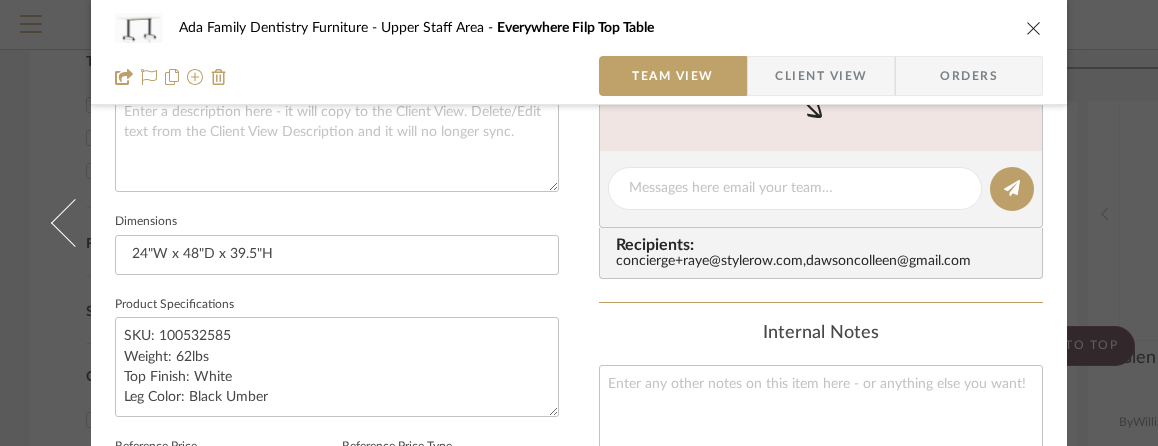 scroll, scrollTop: 772, scrollLeft: 0, axis: vertical 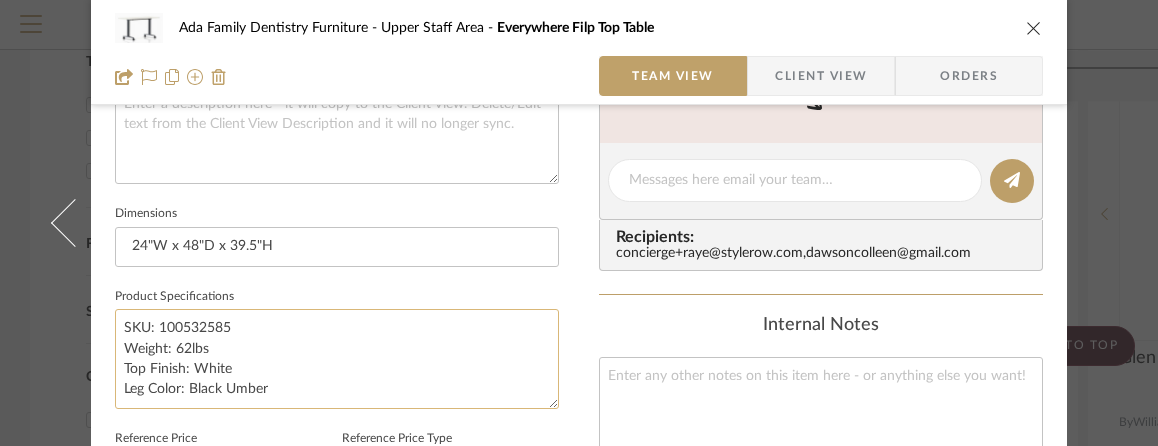 drag, startPoint x: 289, startPoint y: 392, endPoint x: 113, endPoint y: 329, distance: 186.93582 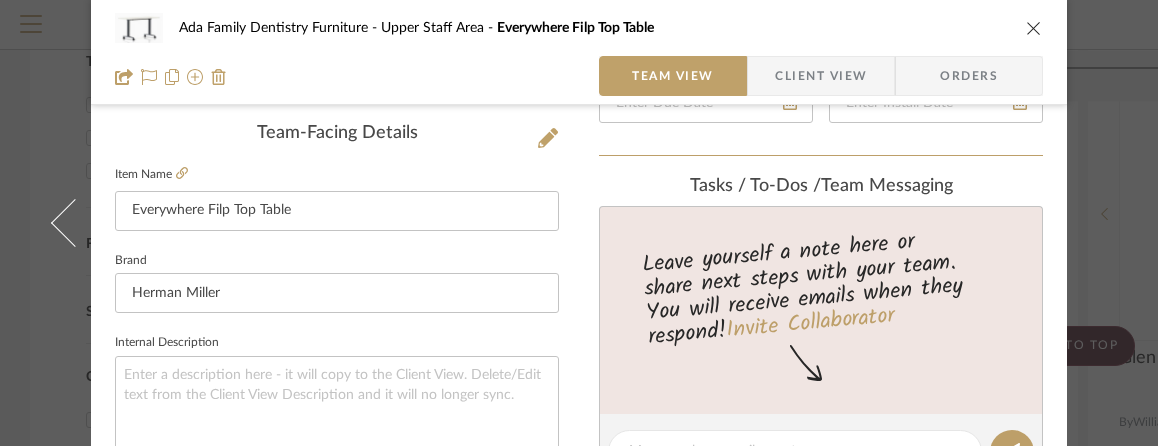 scroll, scrollTop: 465, scrollLeft: 0, axis: vertical 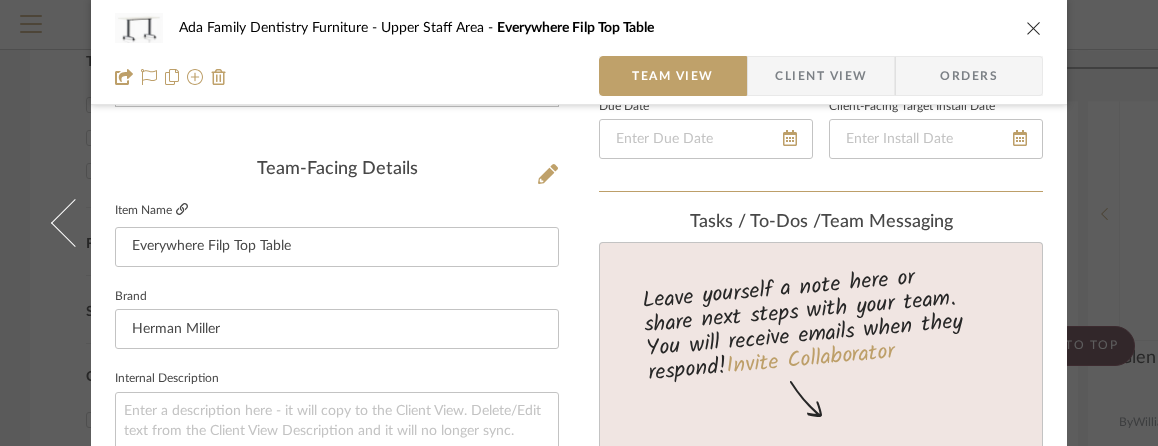 click 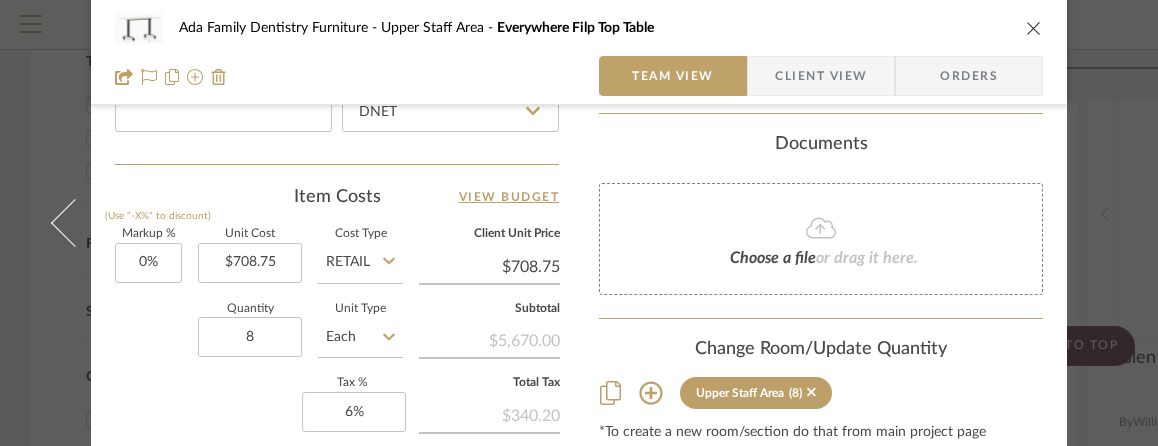 scroll, scrollTop: 1135, scrollLeft: 0, axis: vertical 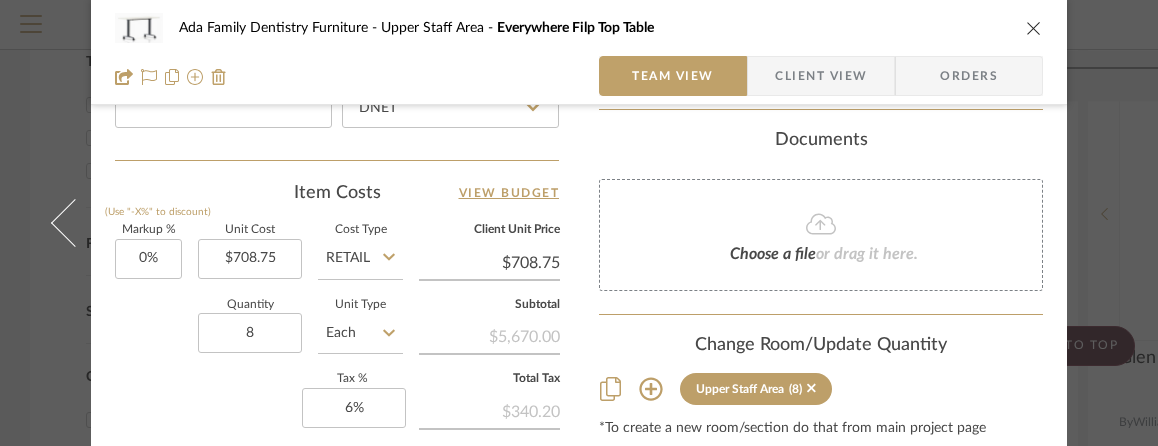 click at bounding box center [579, 24] 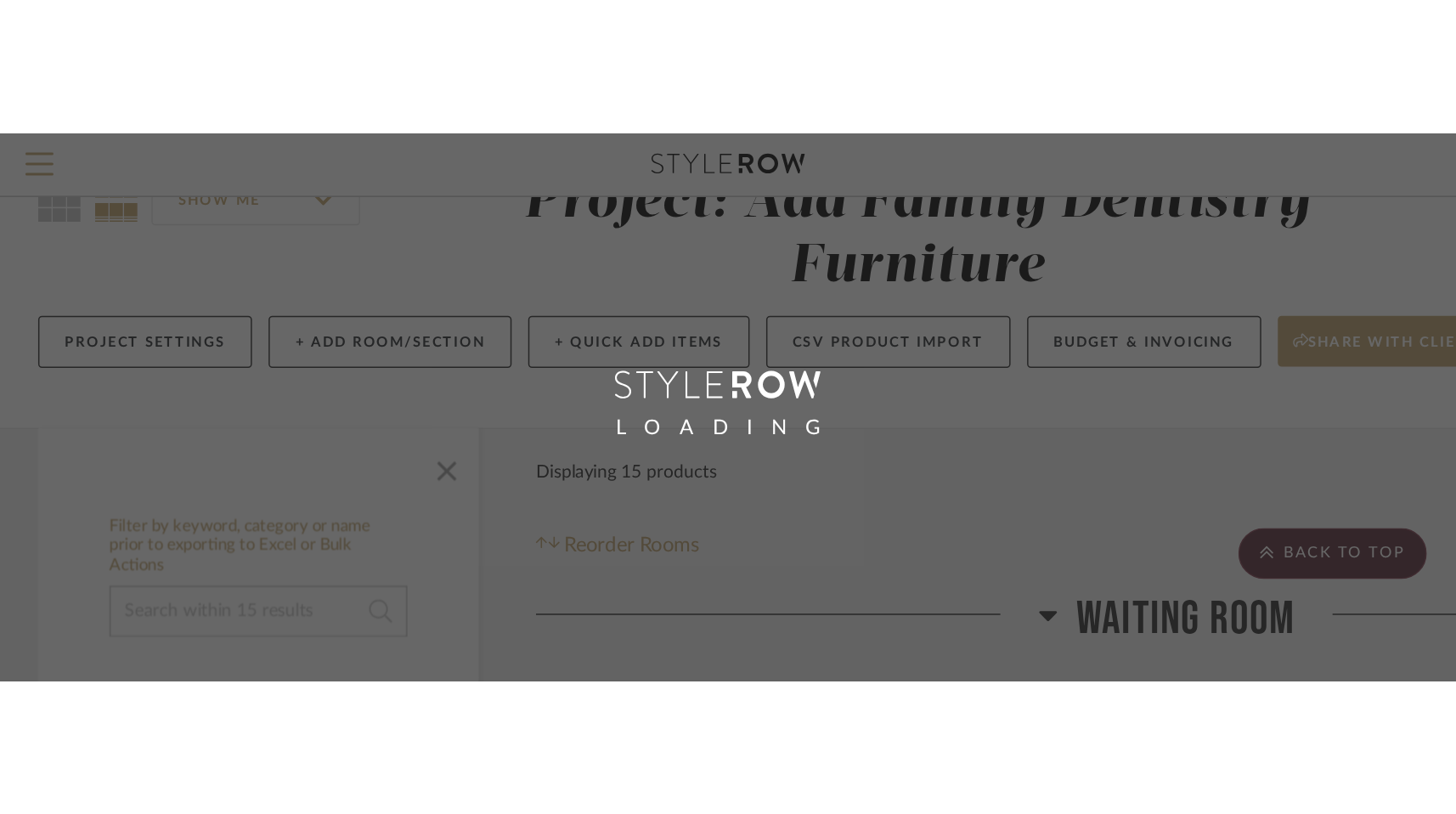 scroll, scrollTop: 21, scrollLeft: 0, axis: vertical 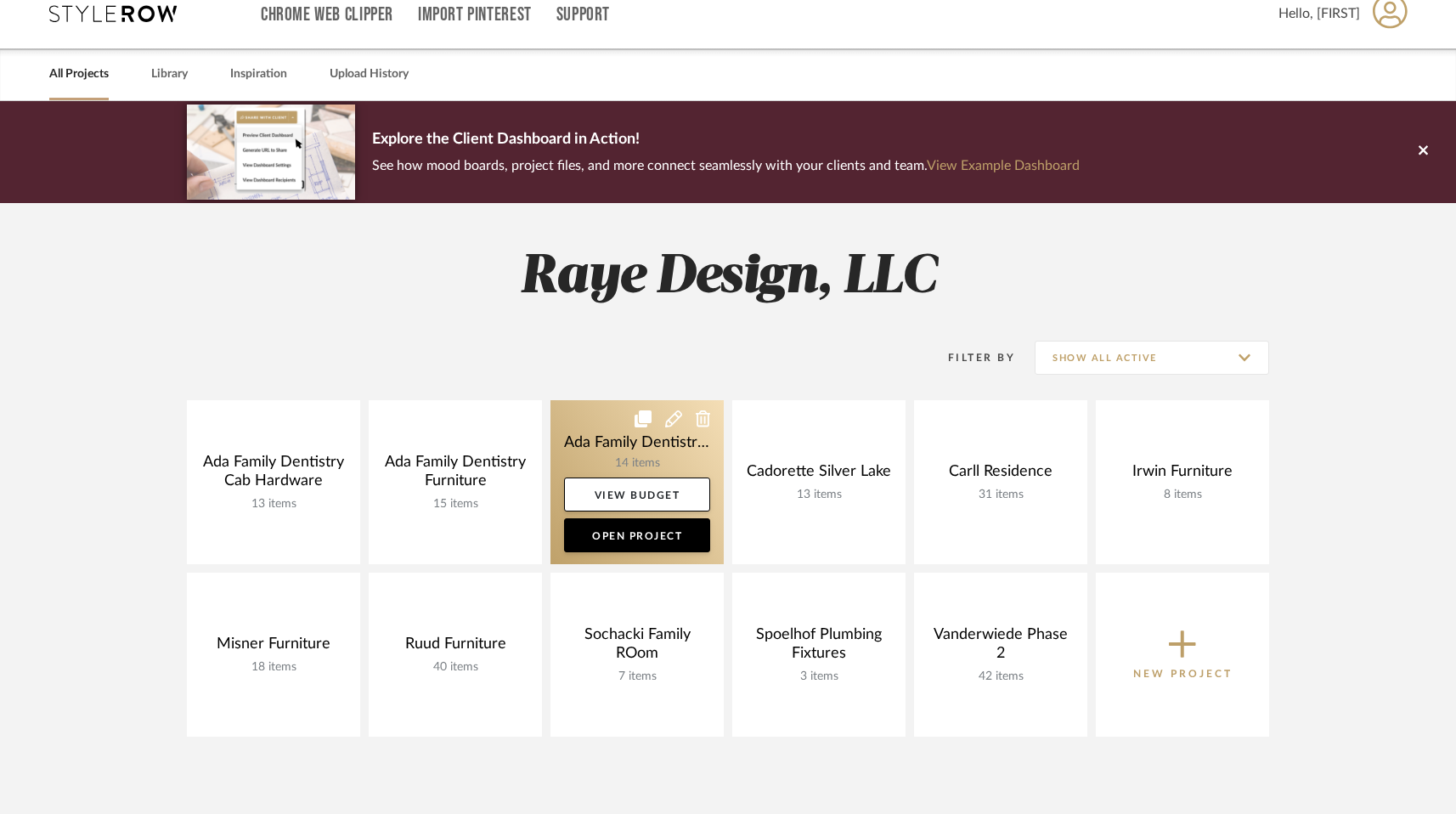 click 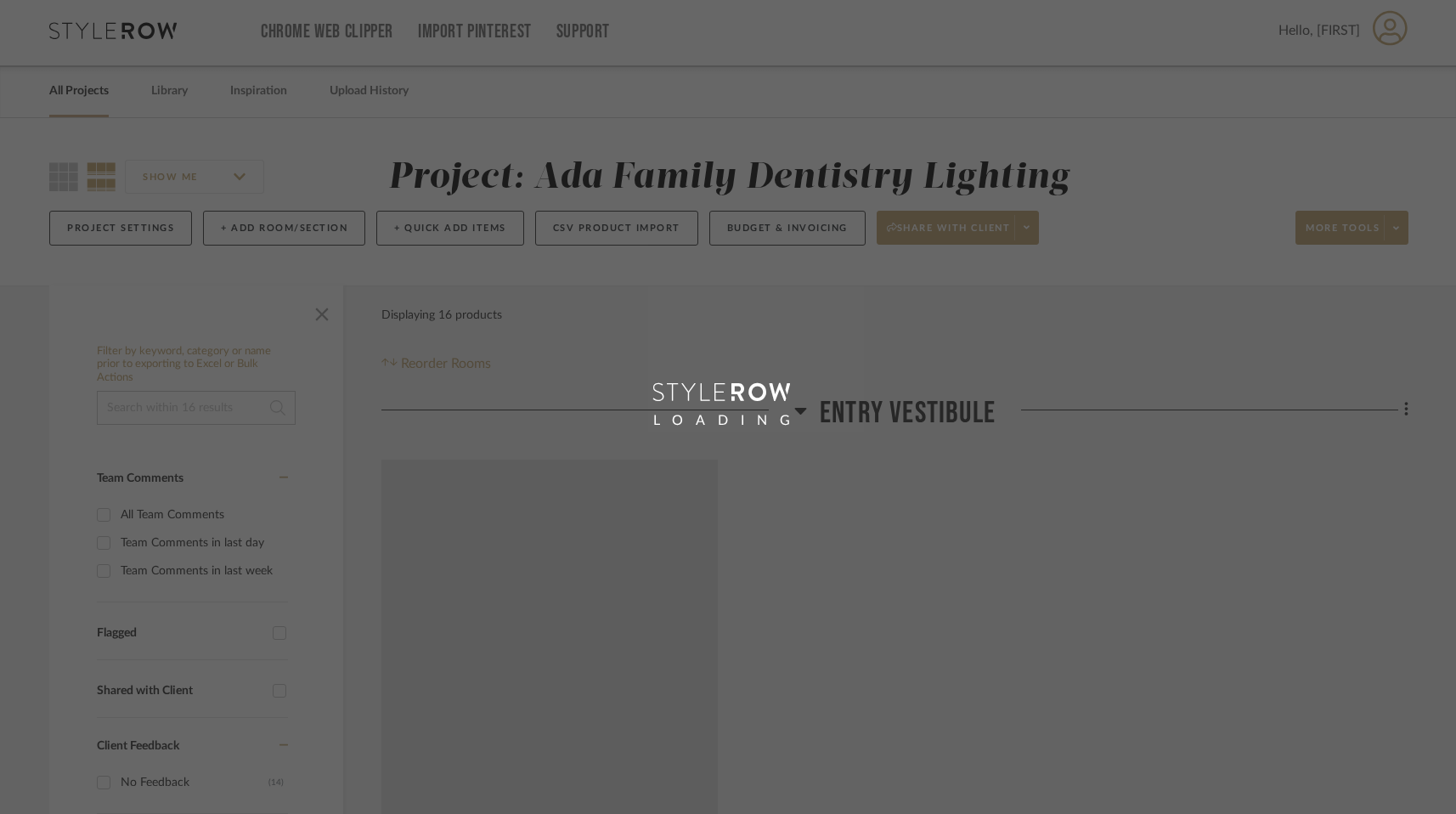 scroll, scrollTop: 0, scrollLeft: 0, axis: both 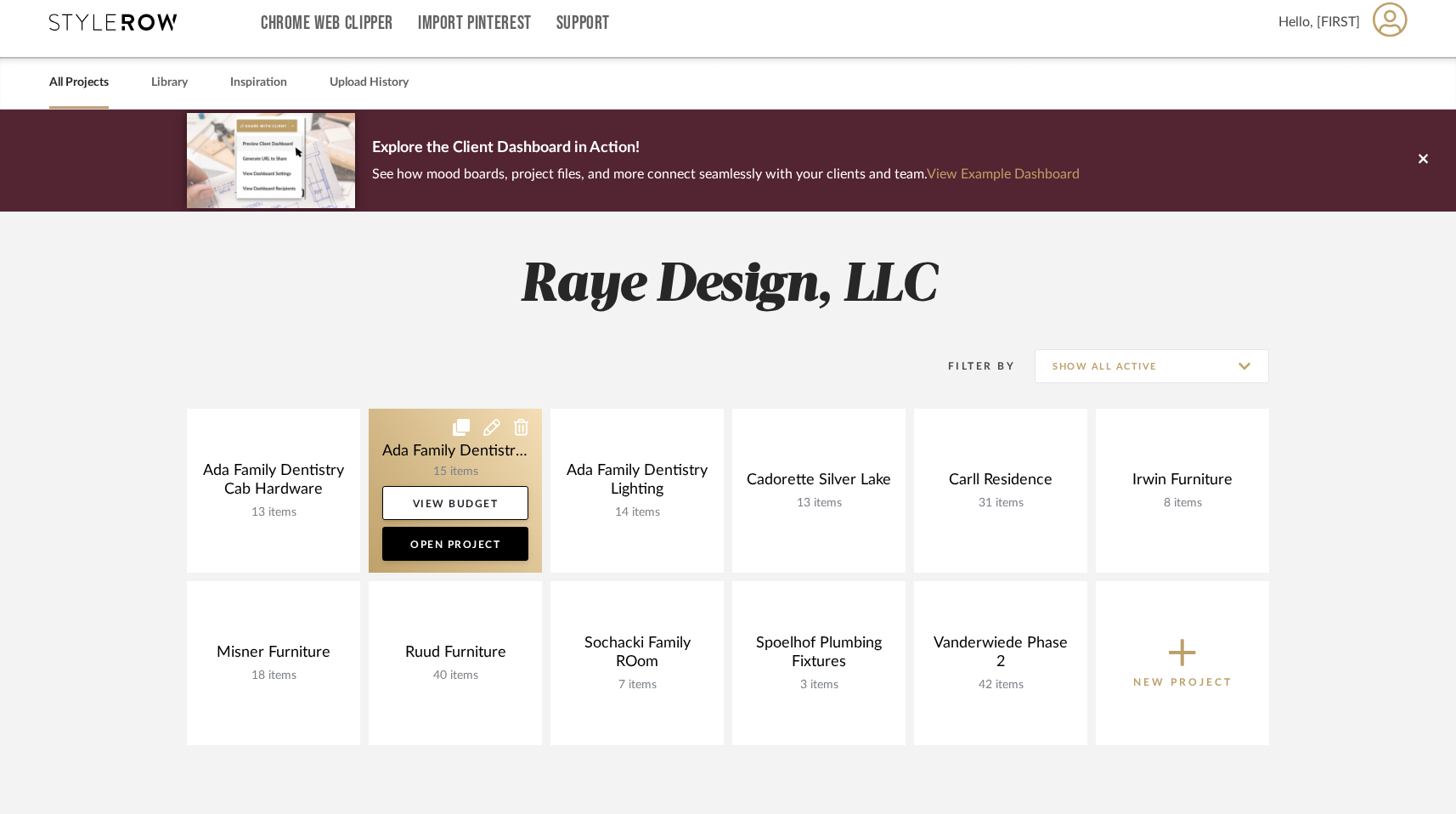 click 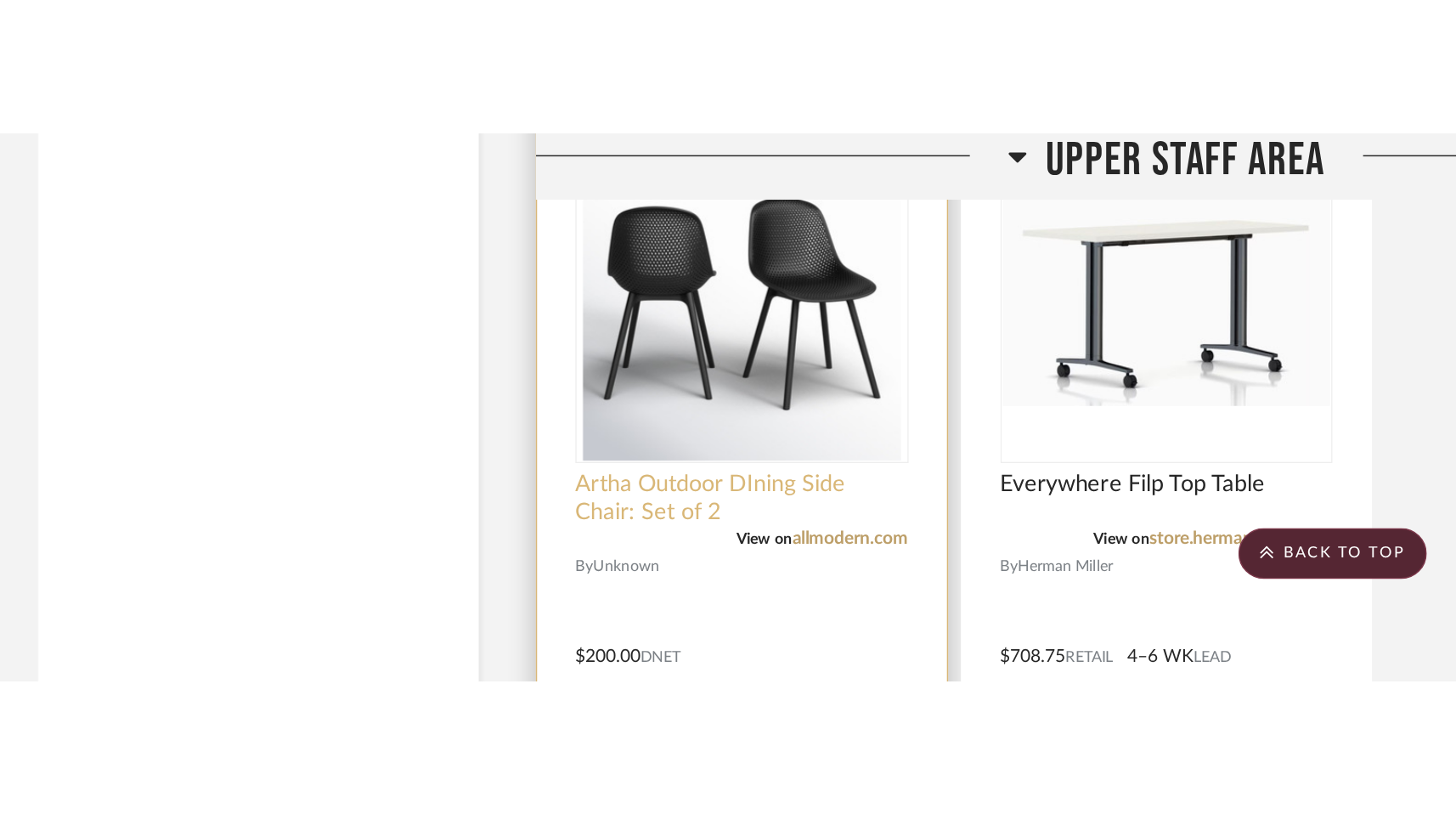 scroll, scrollTop: 6047, scrollLeft: 0, axis: vertical 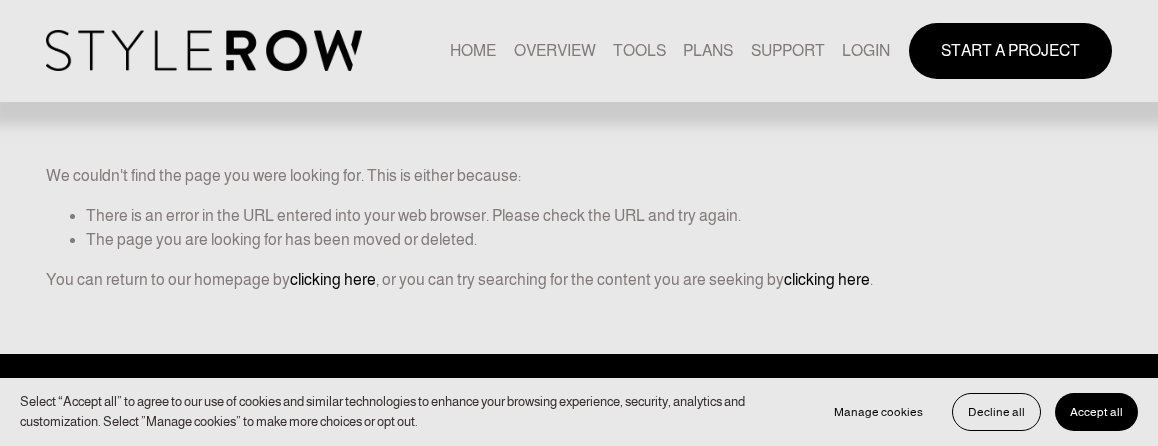 click on "LOGIN" at bounding box center [866, 50] 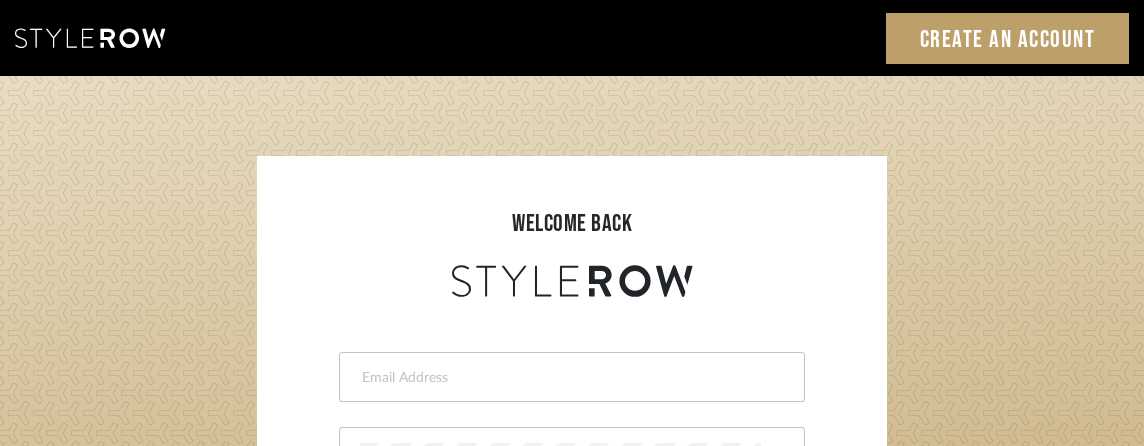 scroll, scrollTop: 0, scrollLeft: 0, axis: both 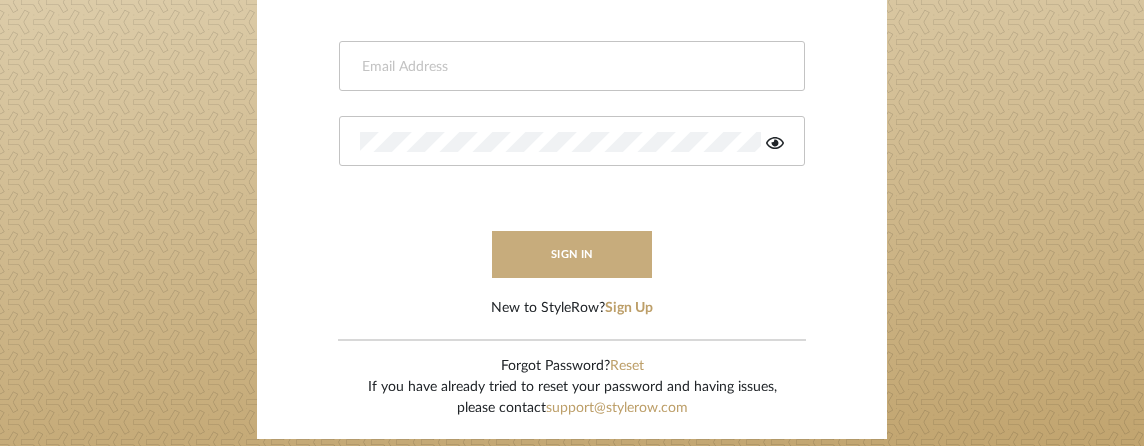 type on "[EMAIL]" 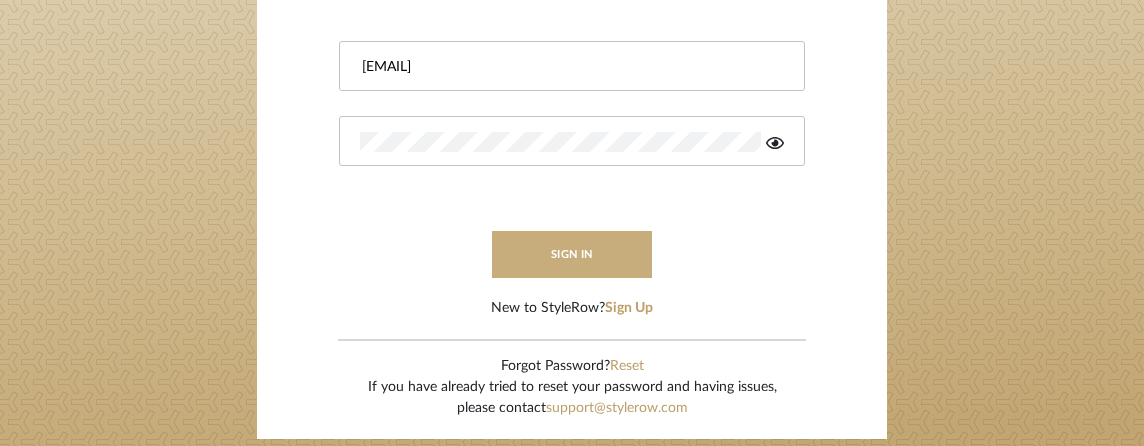 click on "sign in" at bounding box center [572, 254] 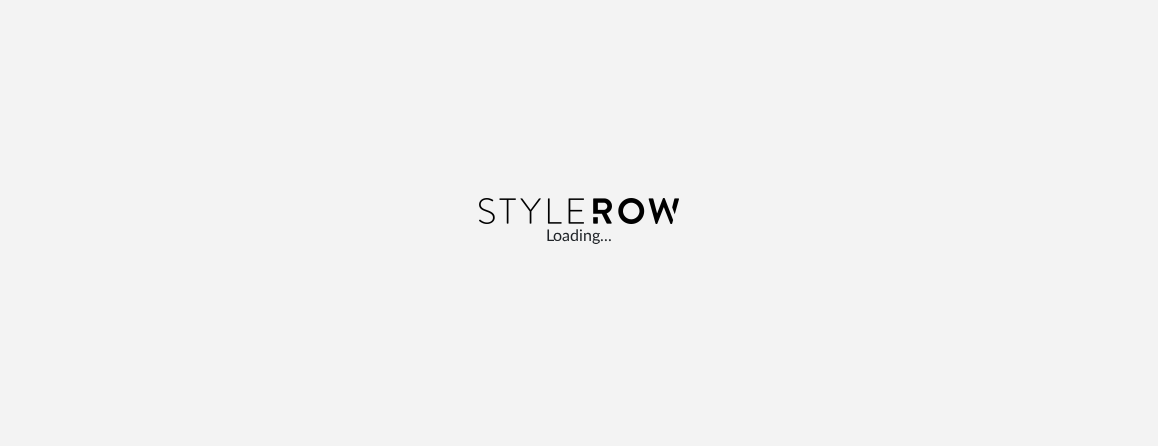 scroll, scrollTop: 0, scrollLeft: 0, axis: both 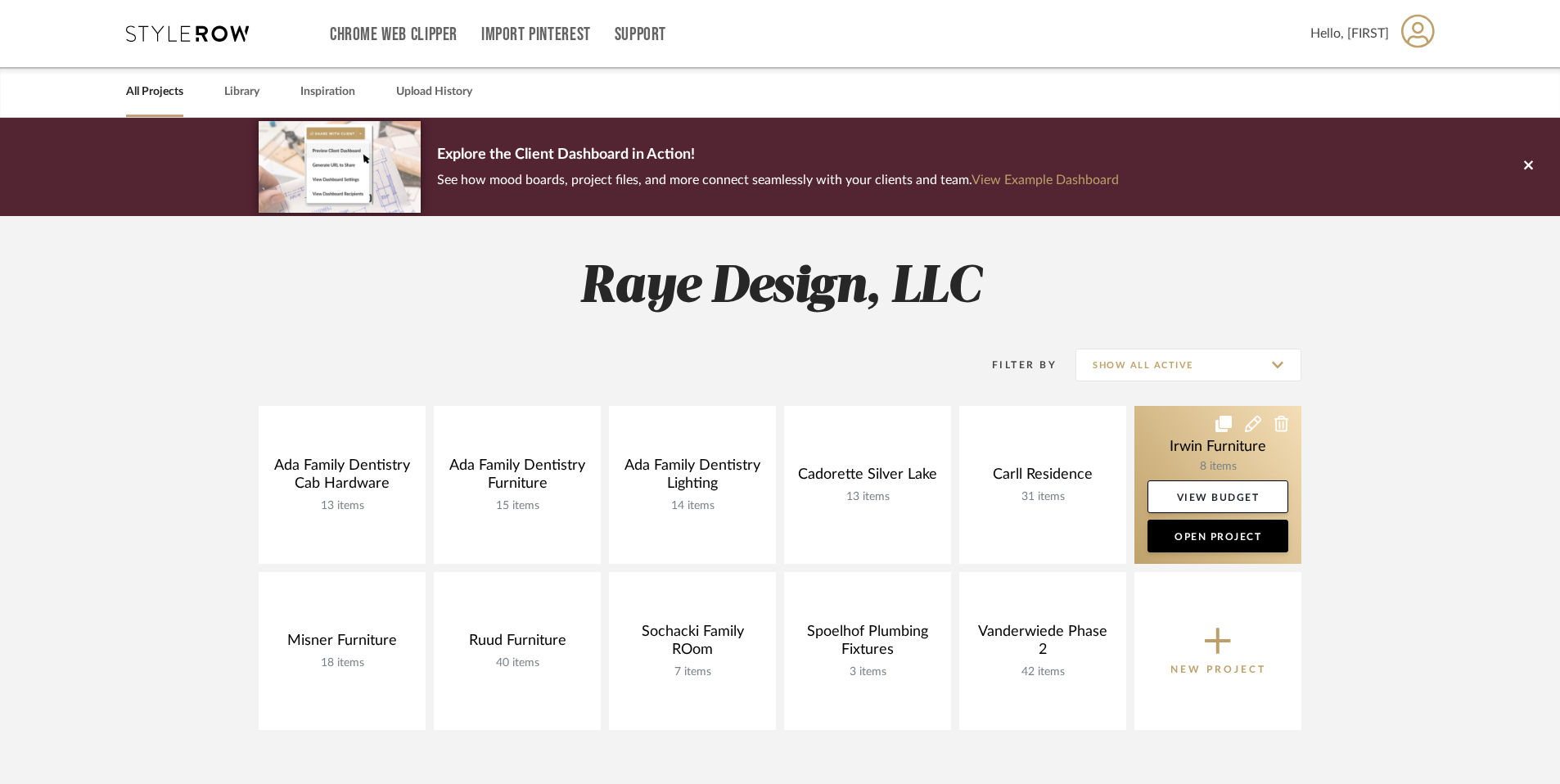 click 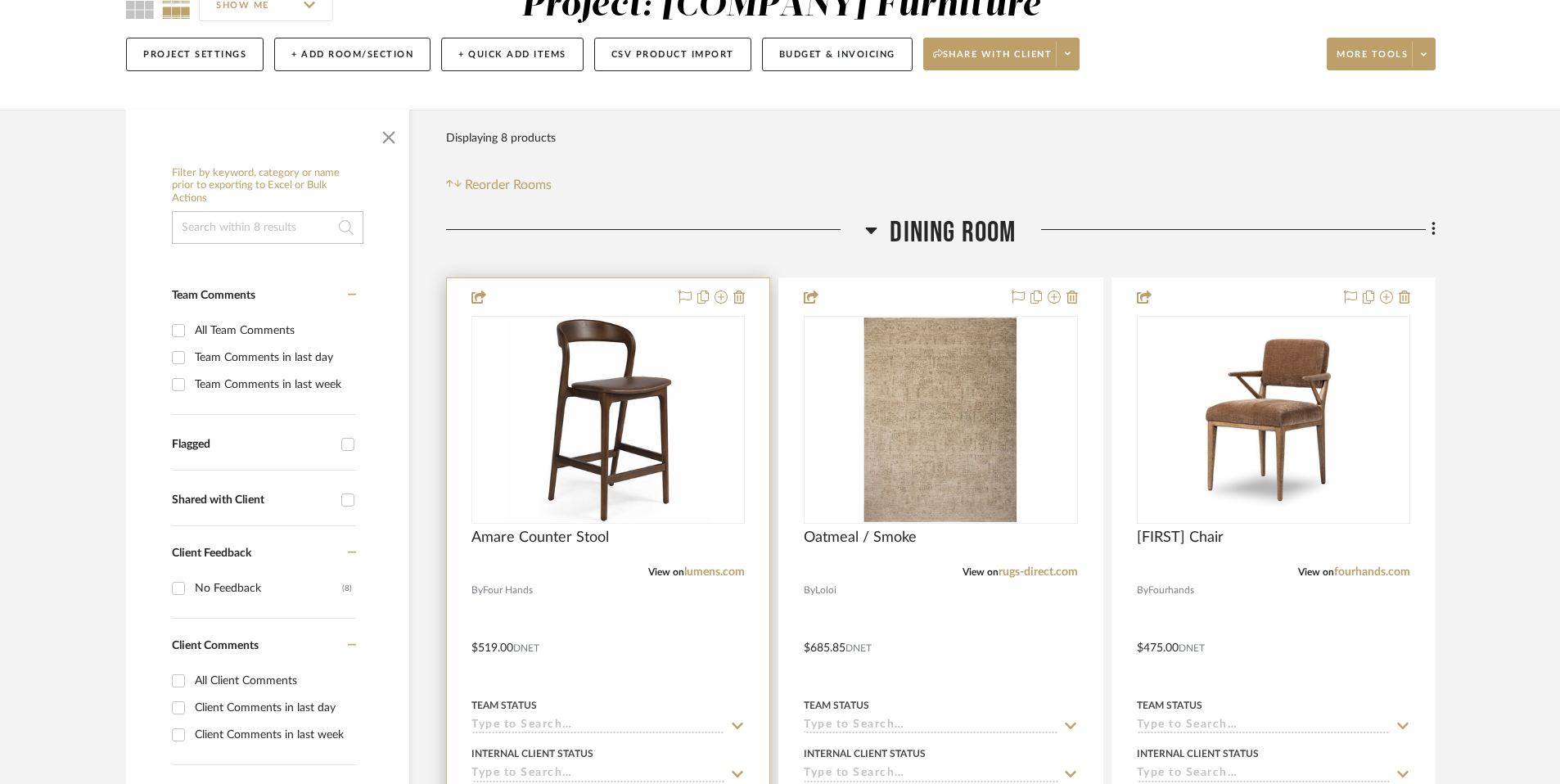 scroll, scrollTop: 195, scrollLeft: 0, axis: vertical 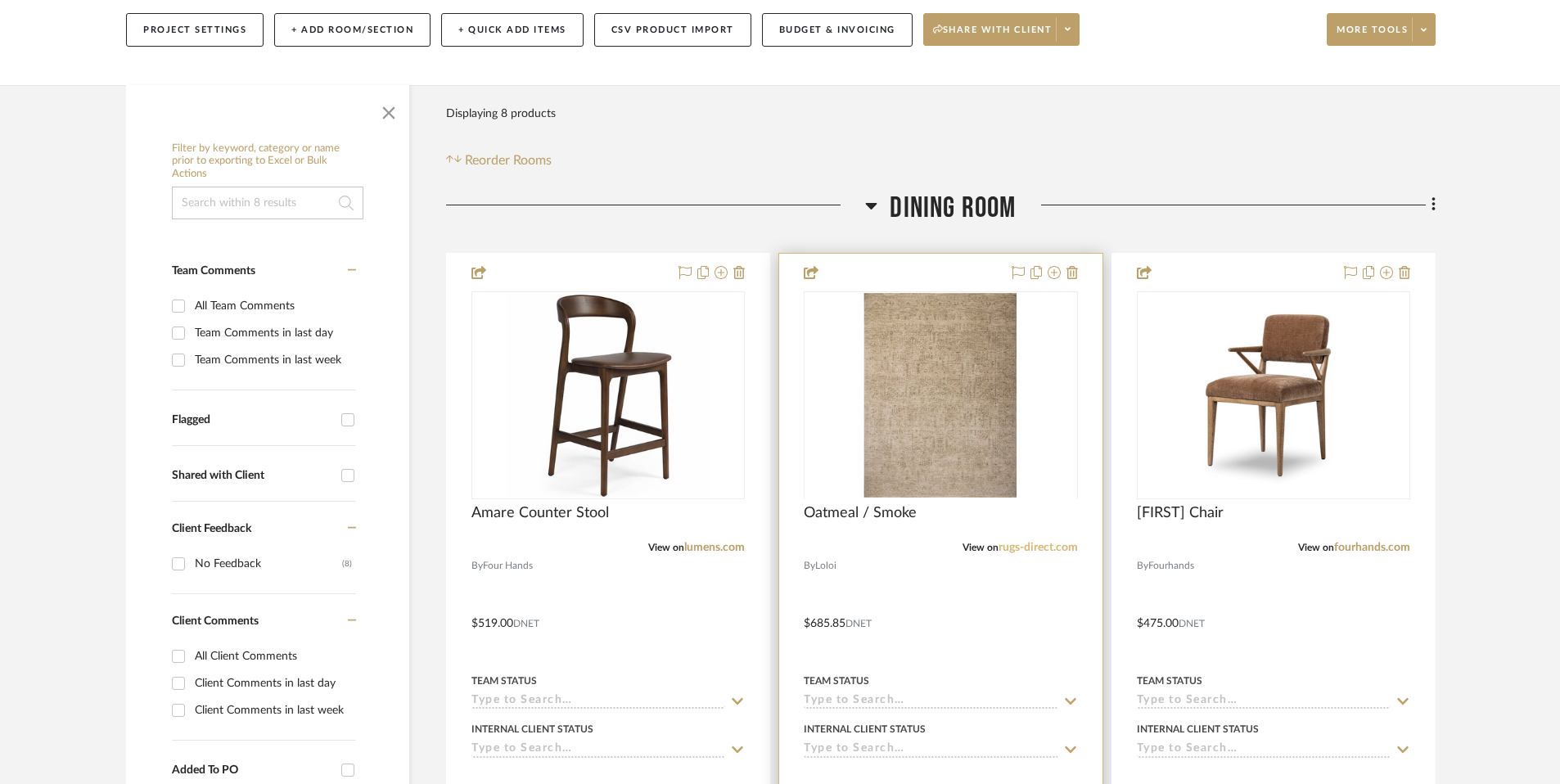 click on "rugs-direct.com" at bounding box center [1038, 547] 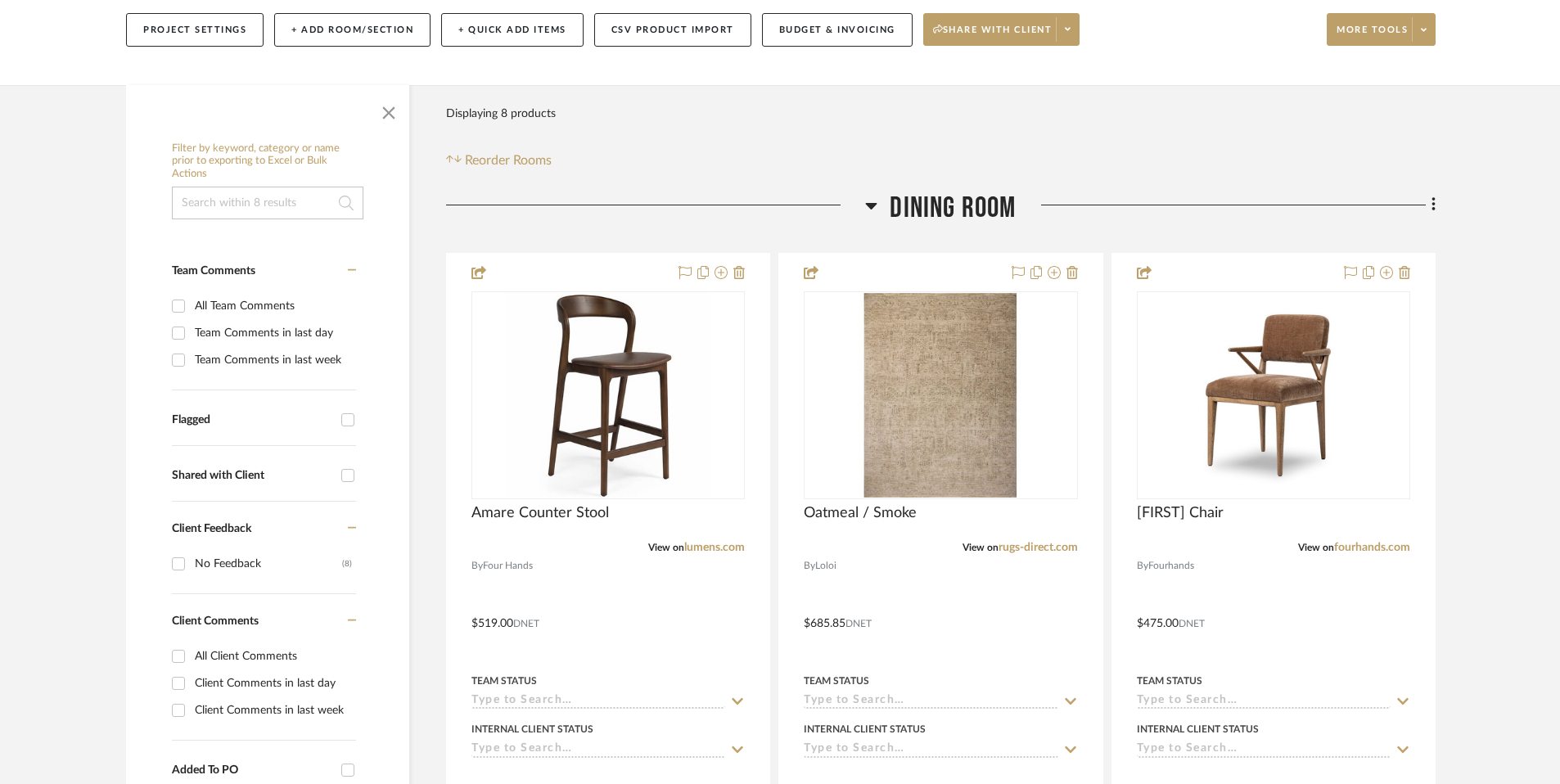 scroll, scrollTop: 0, scrollLeft: 0, axis: both 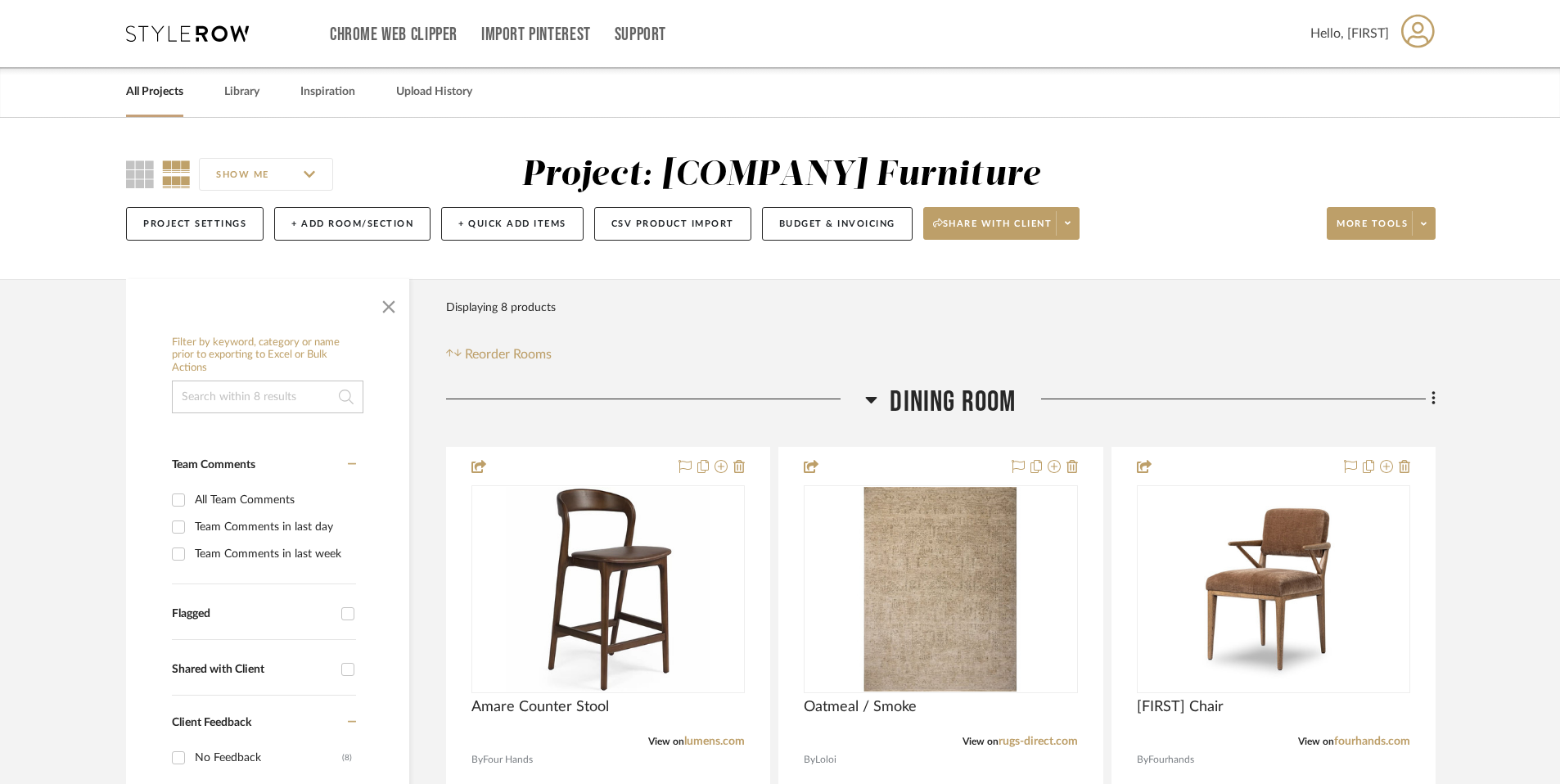 click at bounding box center [187, 34] 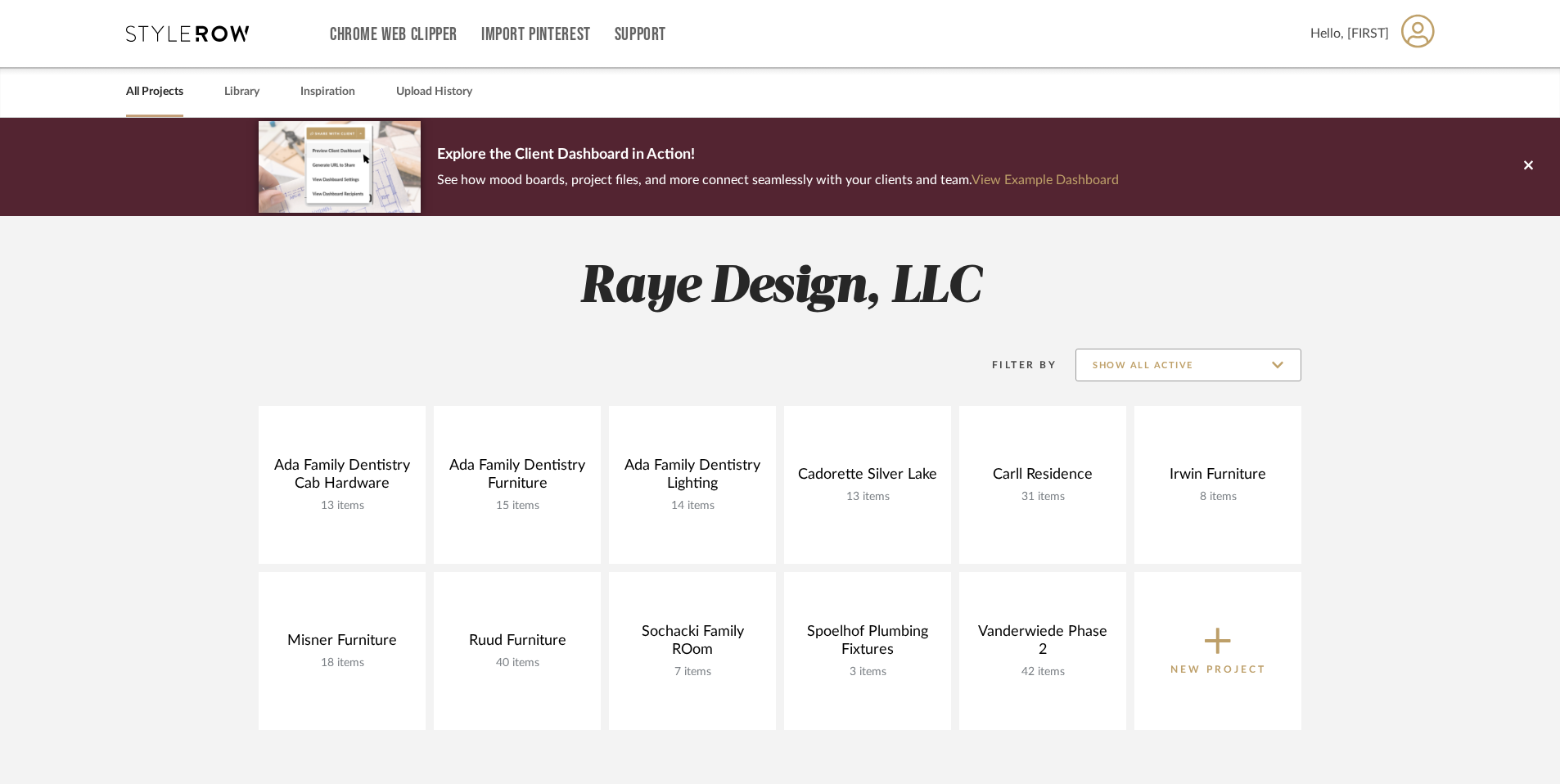click on "Show All Active" 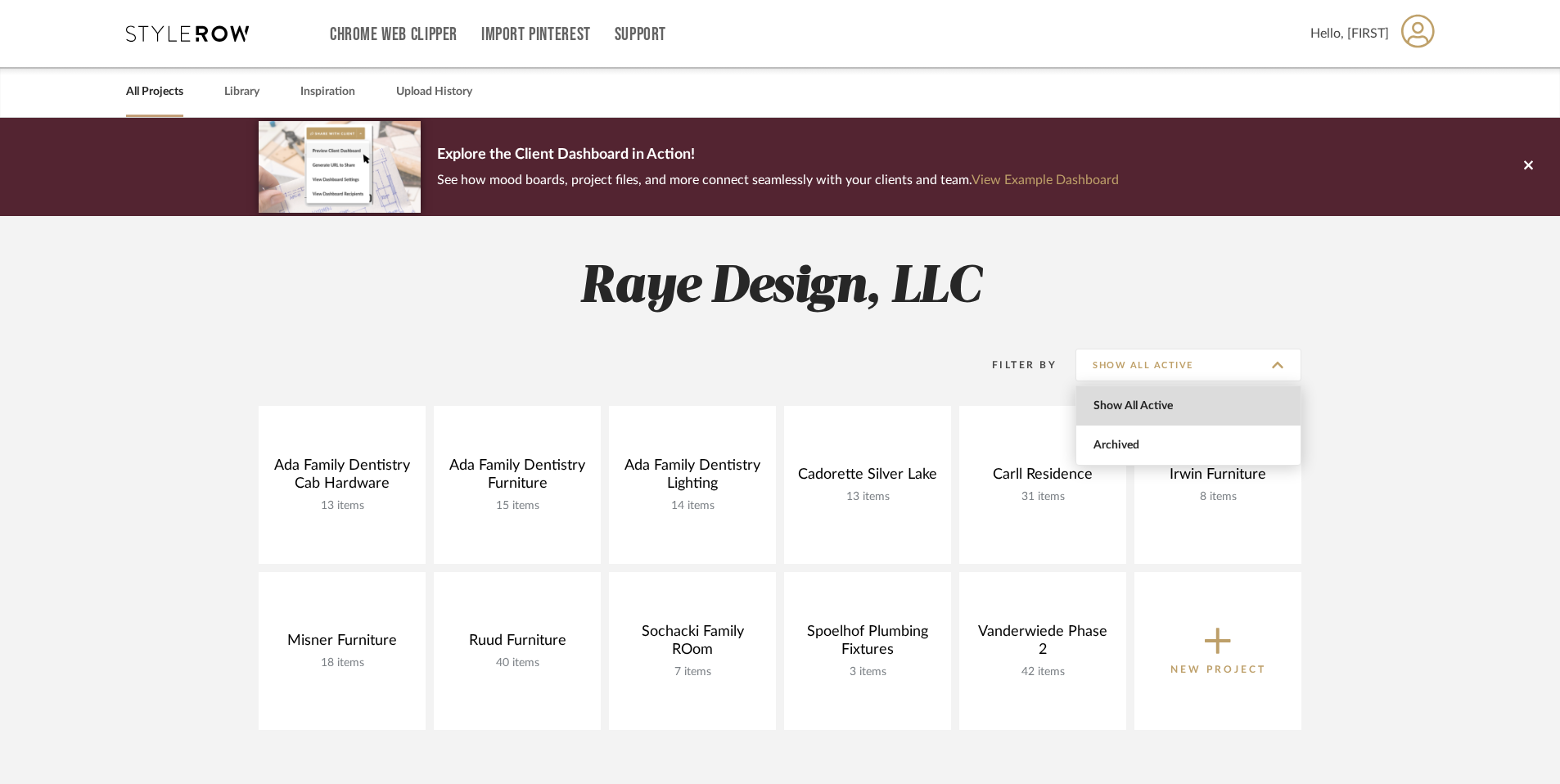 click on "Show All Active" at bounding box center [1190, 406] 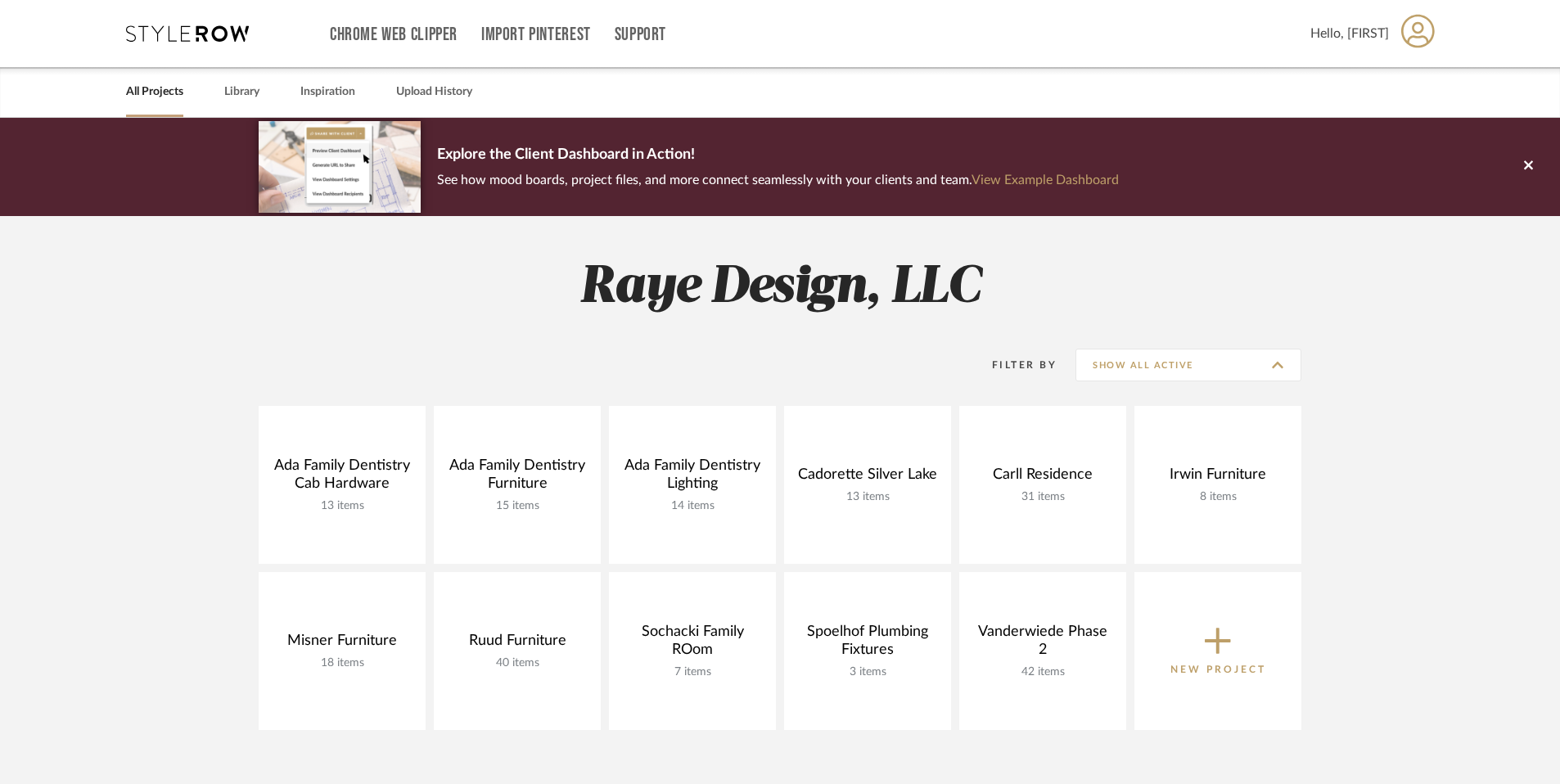 type on "Show All Active" 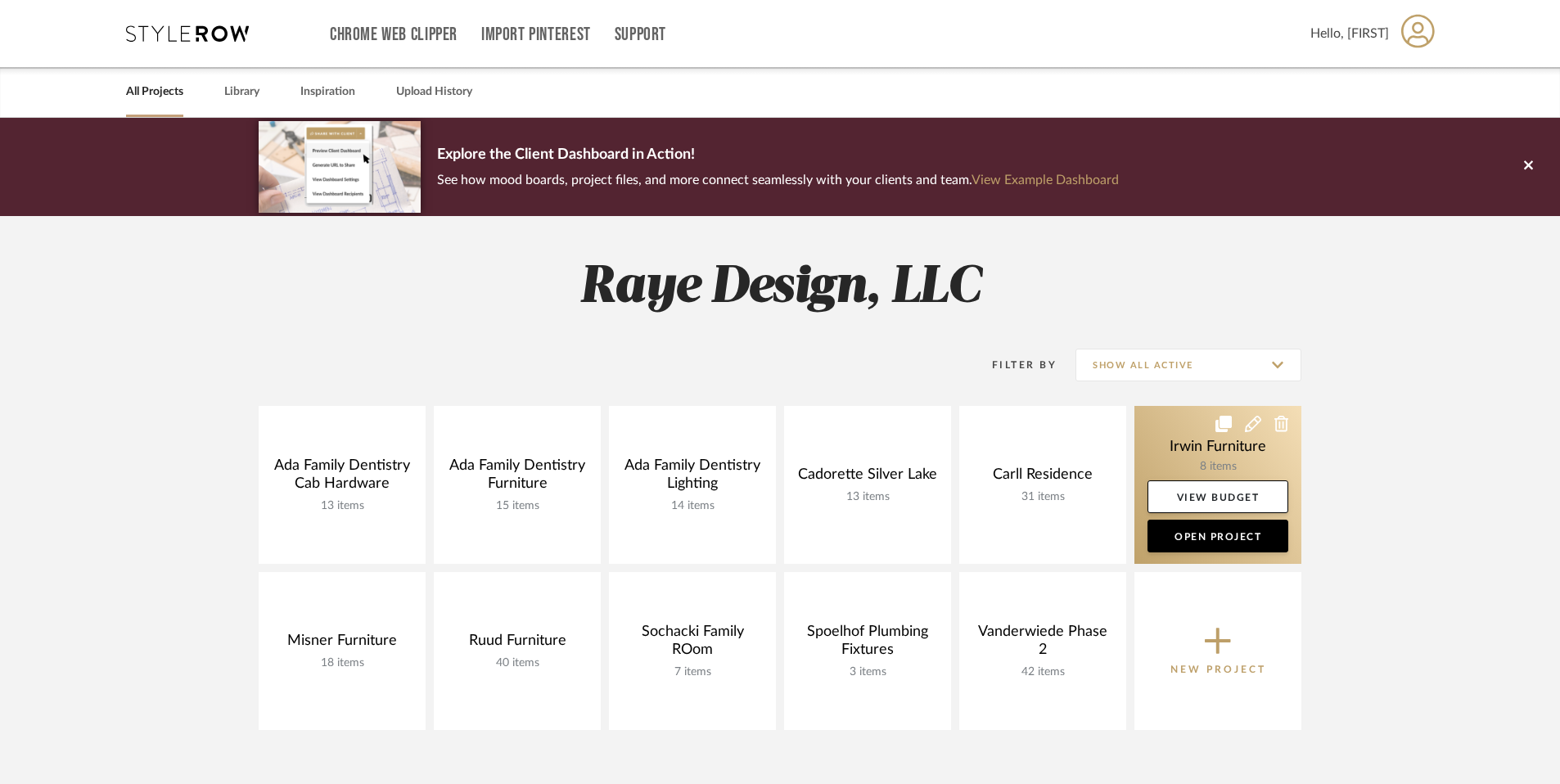 click 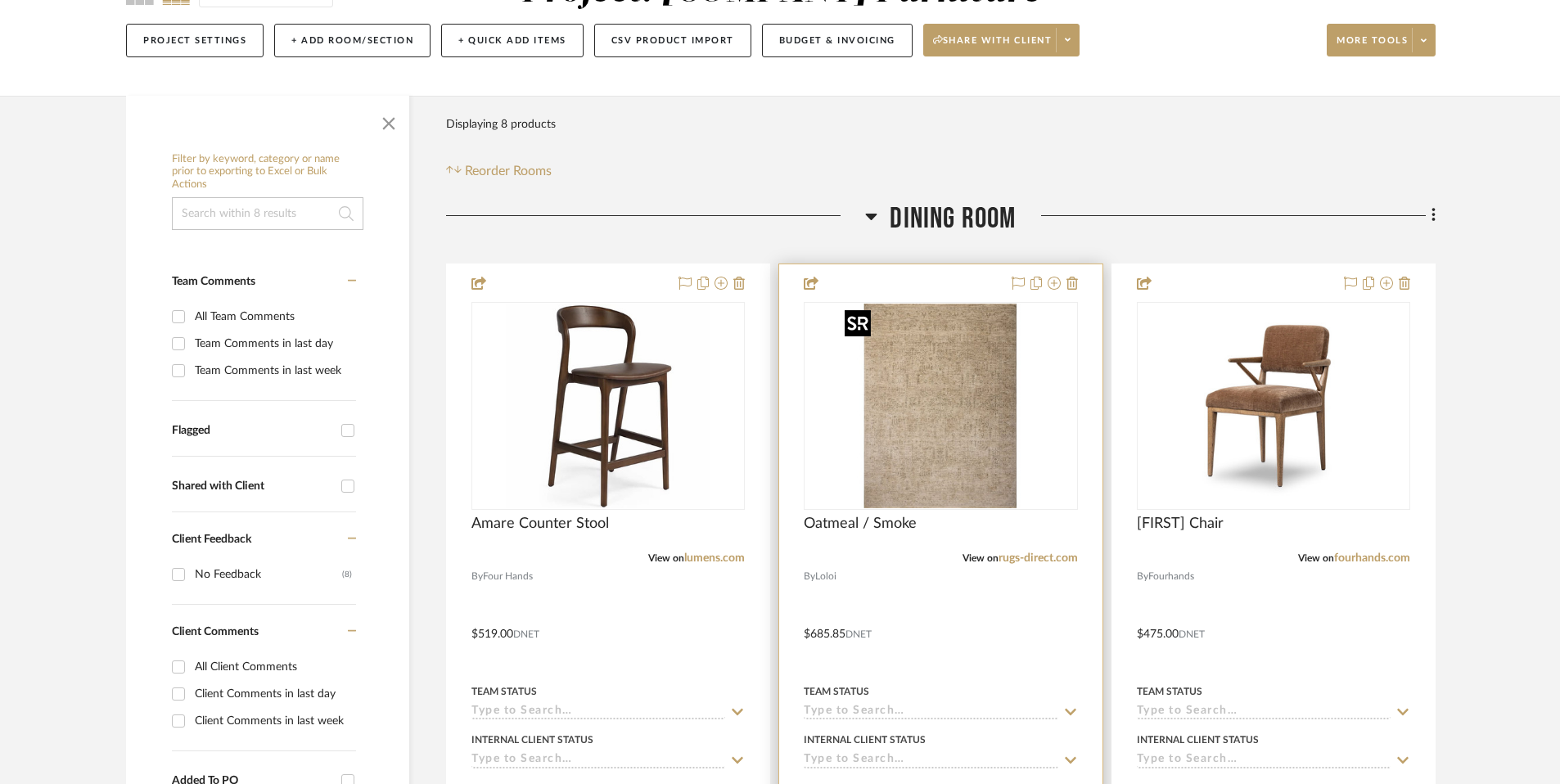 scroll, scrollTop: 233, scrollLeft: 0, axis: vertical 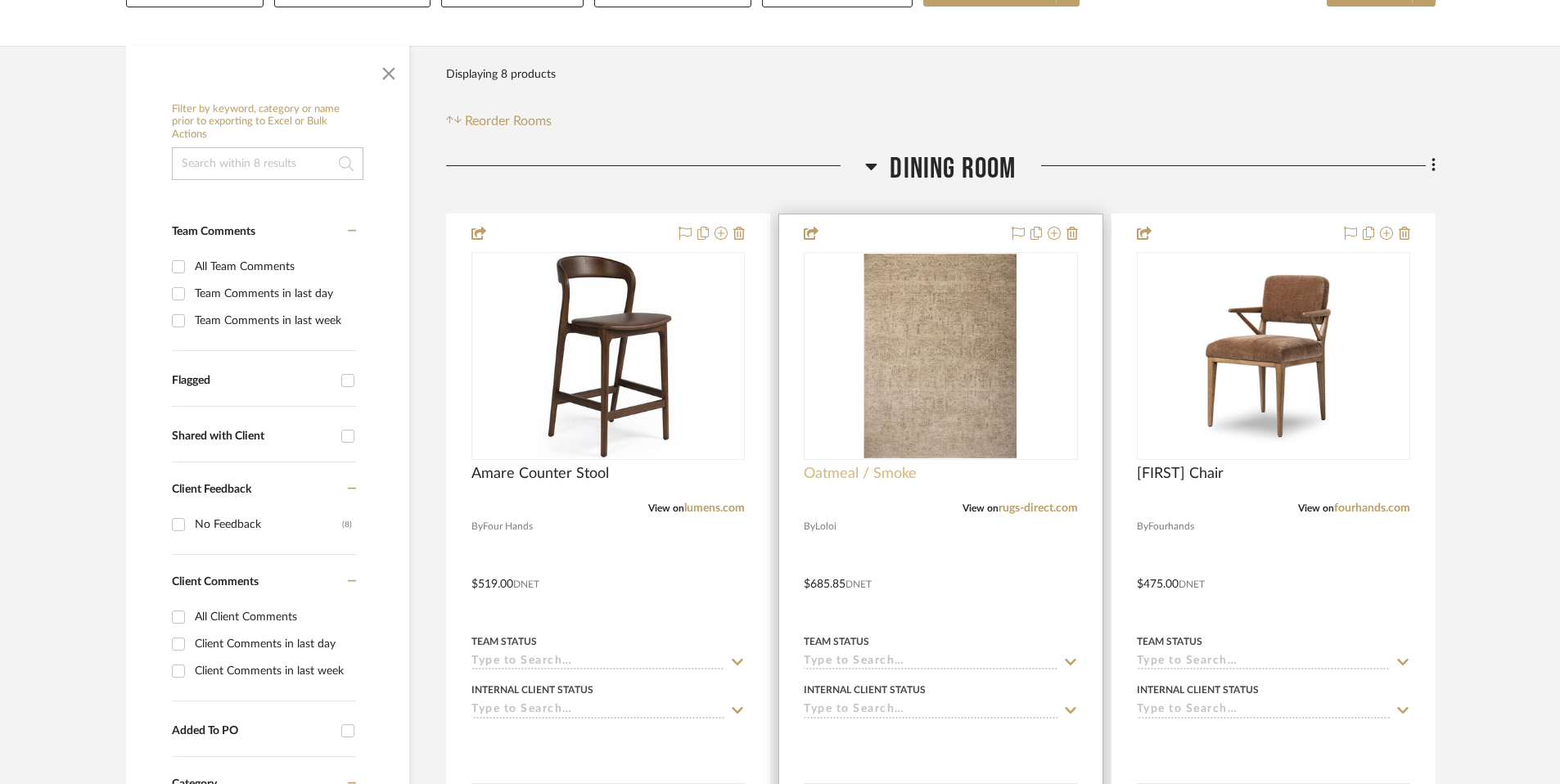 click on "Oatmeal / Smoke" at bounding box center (860, 474) 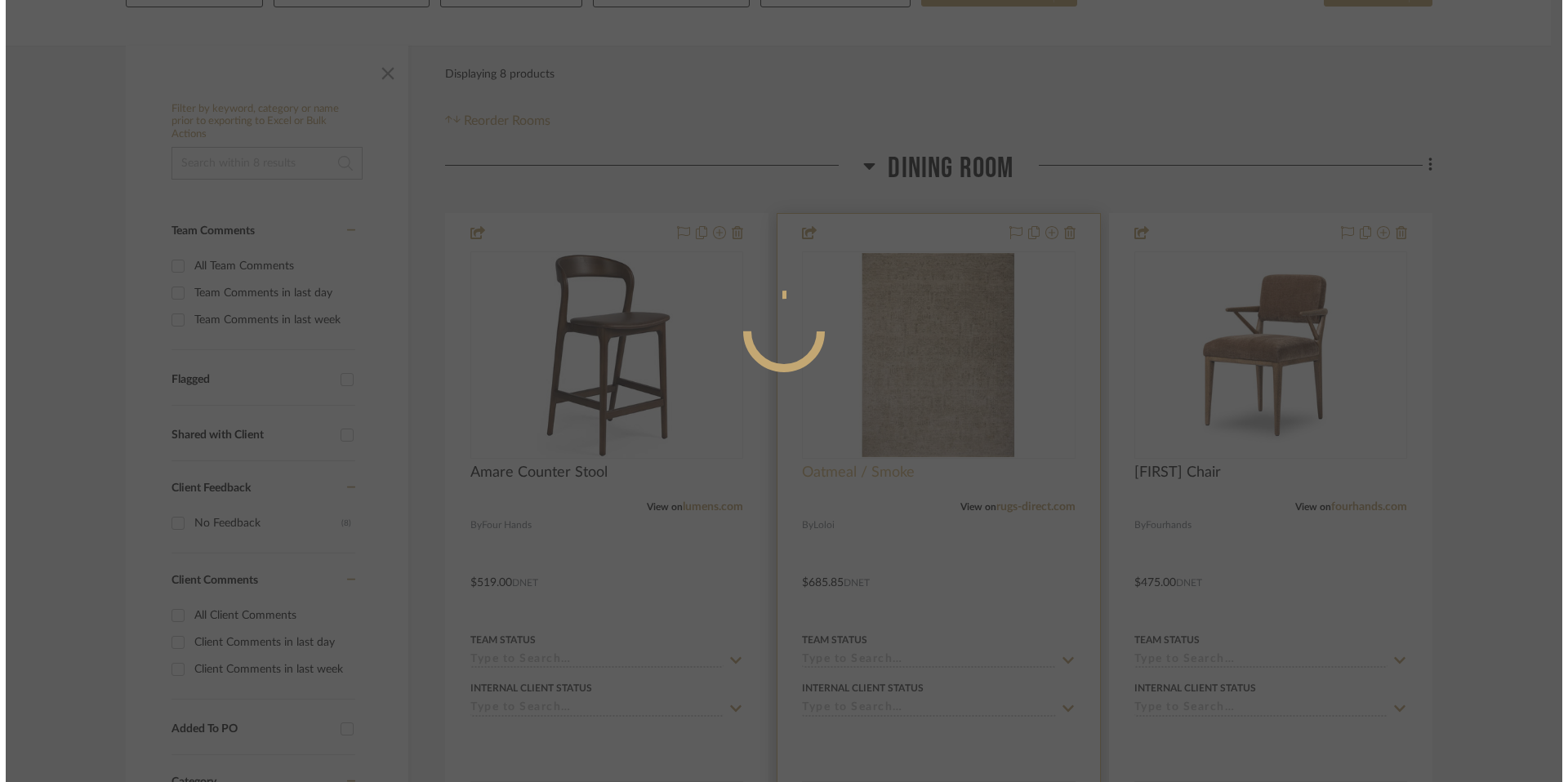scroll, scrollTop: 0, scrollLeft: 0, axis: both 